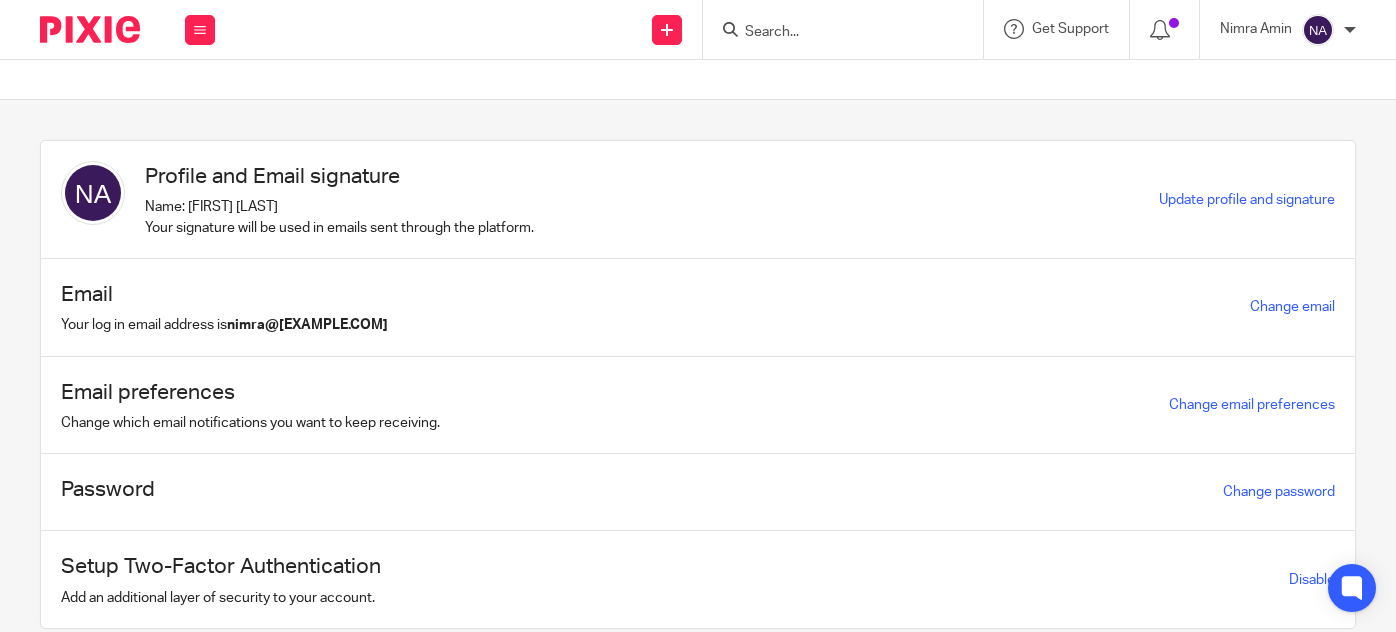 scroll, scrollTop: 0, scrollLeft: 0, axis: both 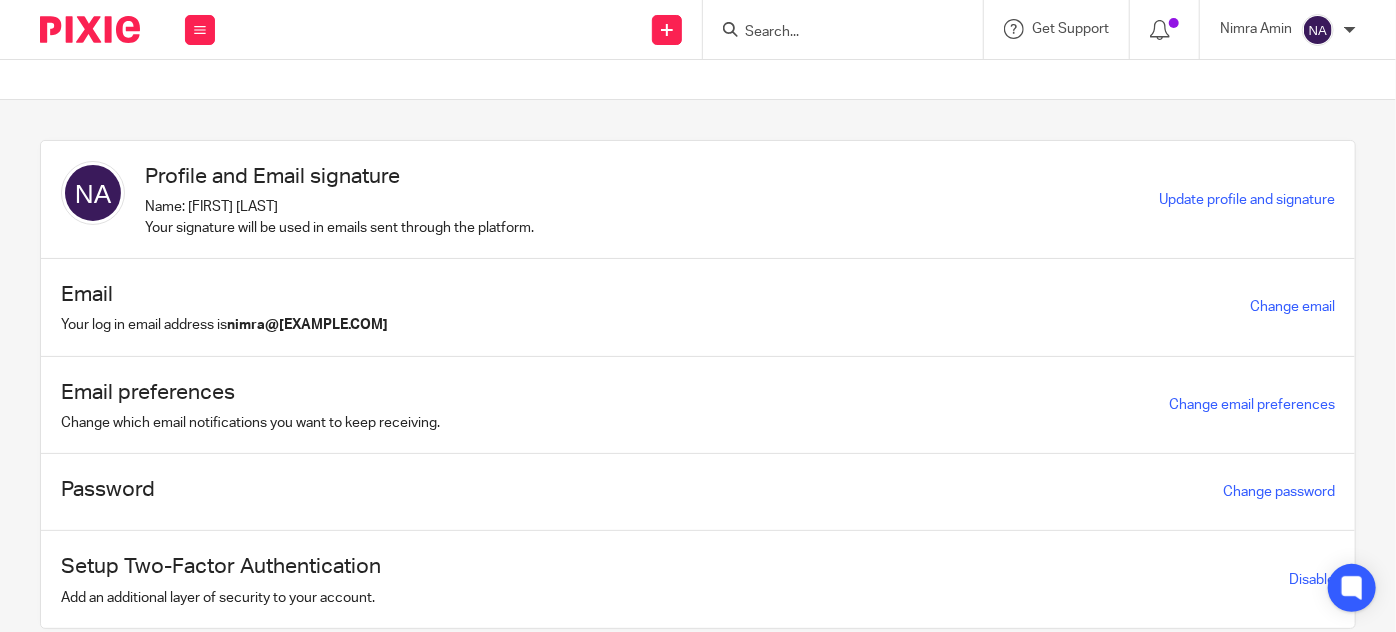 click at bounding box center [833, 33] 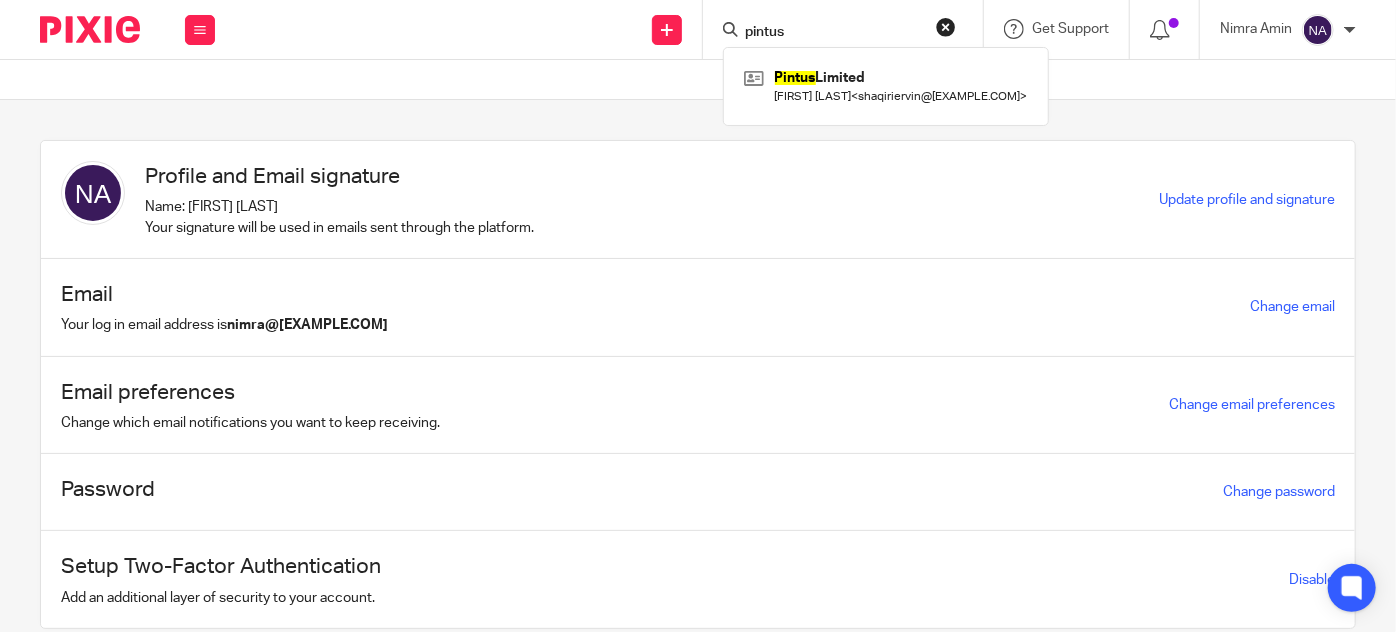 type on "pintus" 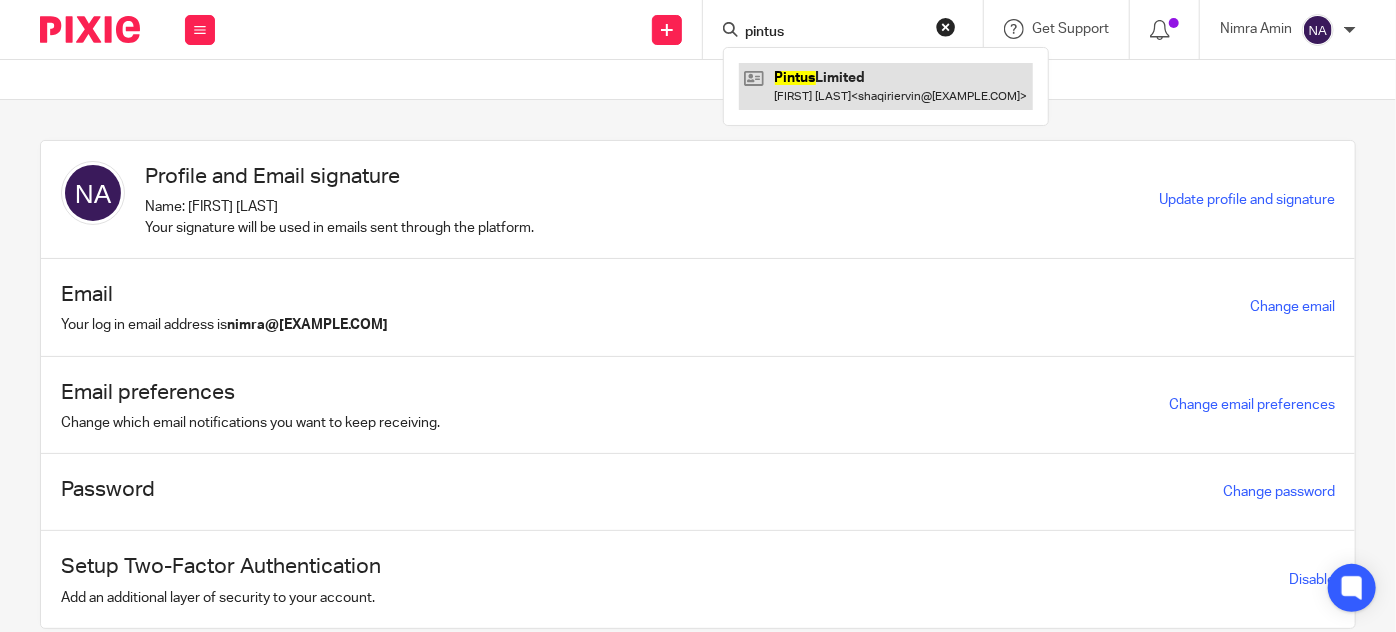 click at bounding box center (886, 86) 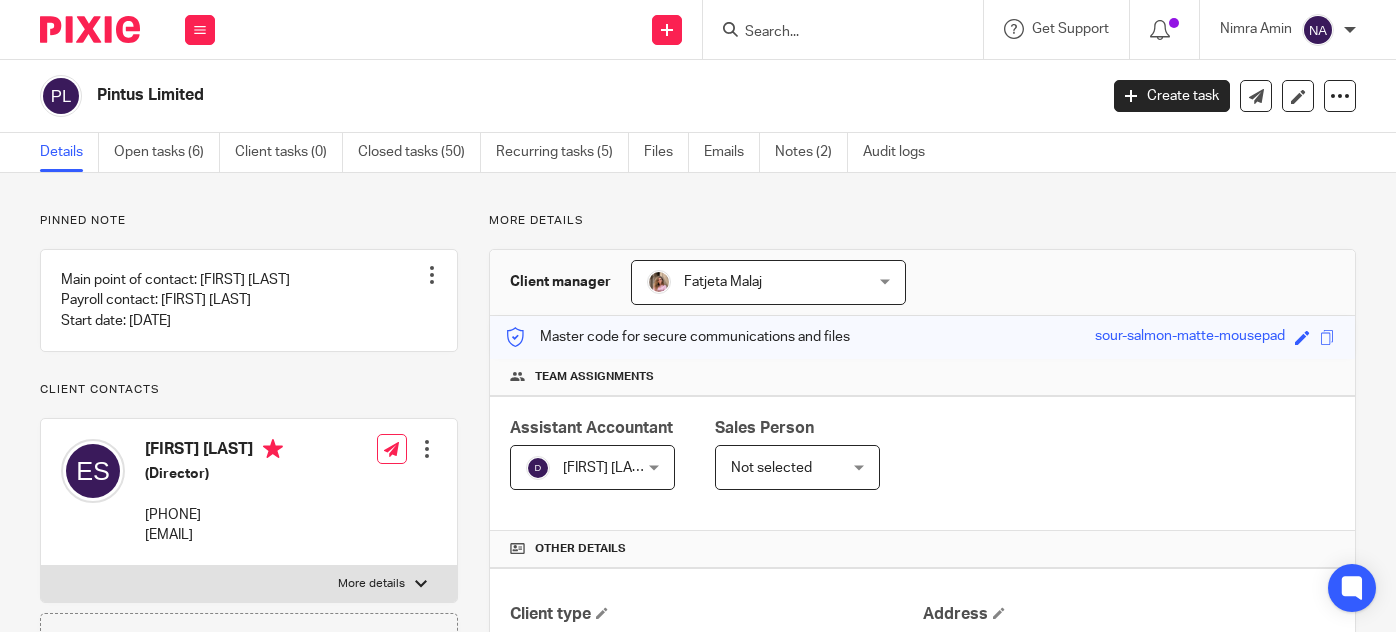 scroll, scrollTop: 0, scrollLeft: 0, axis: both 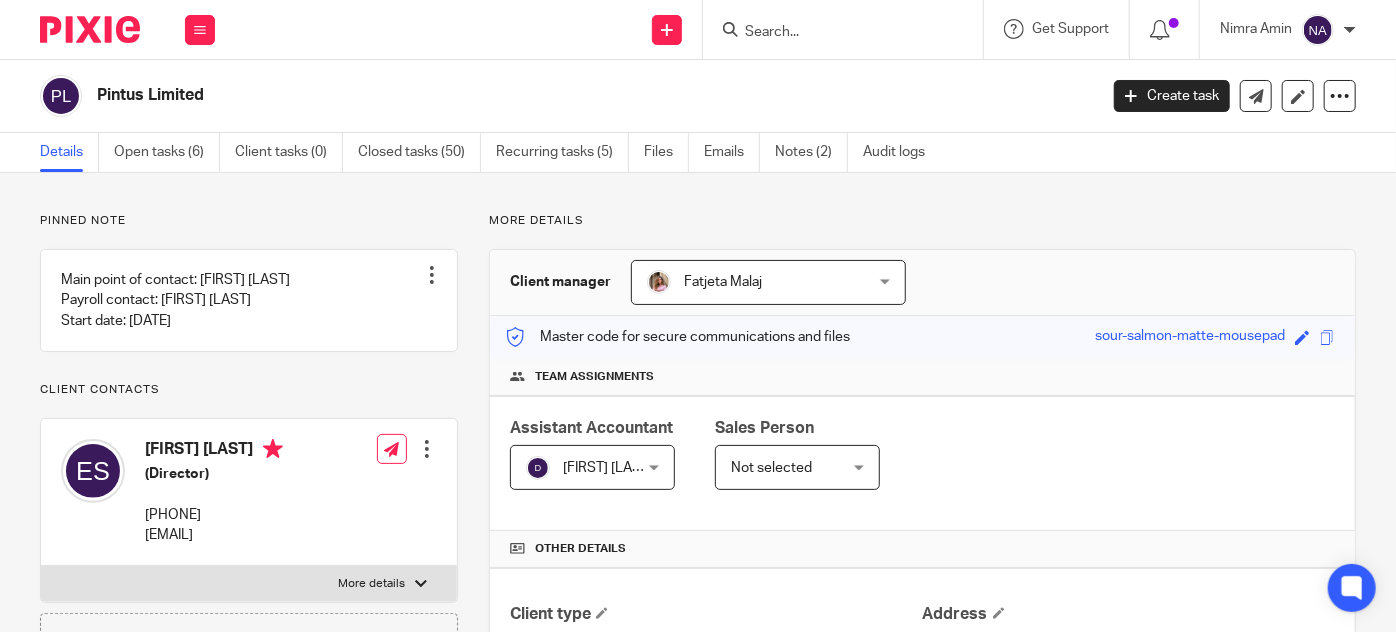 click at bounding box center (833, 33) 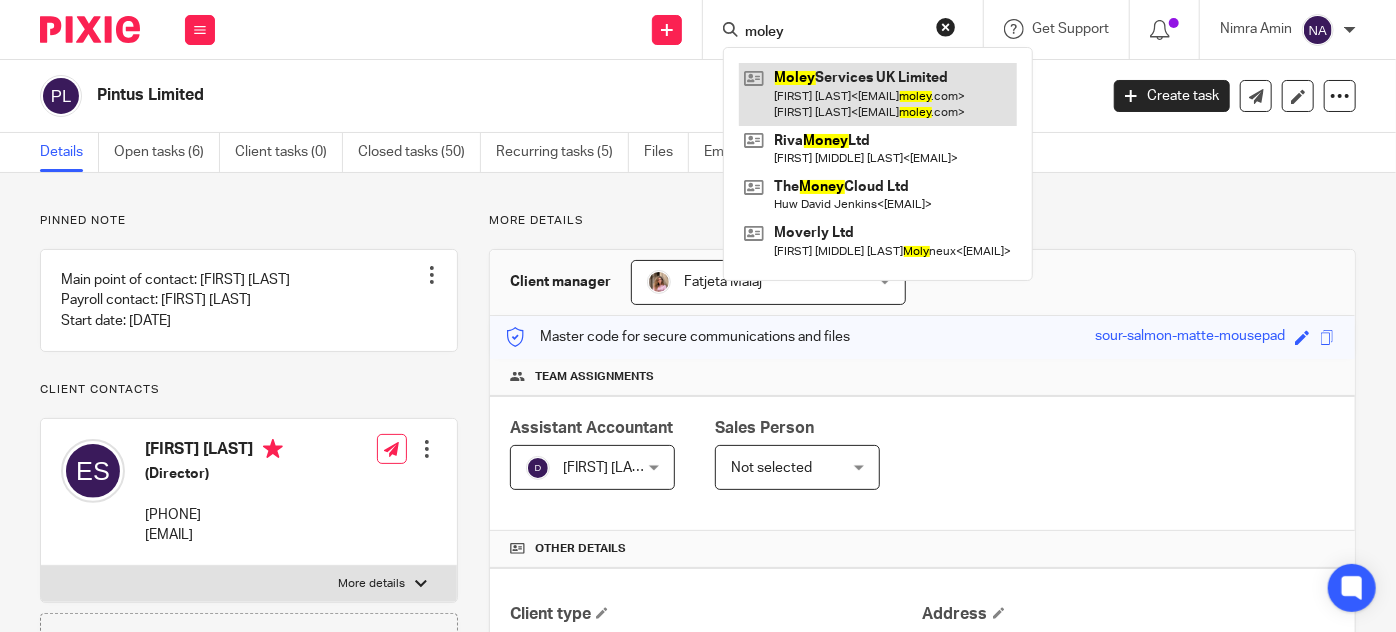 type on "moley" 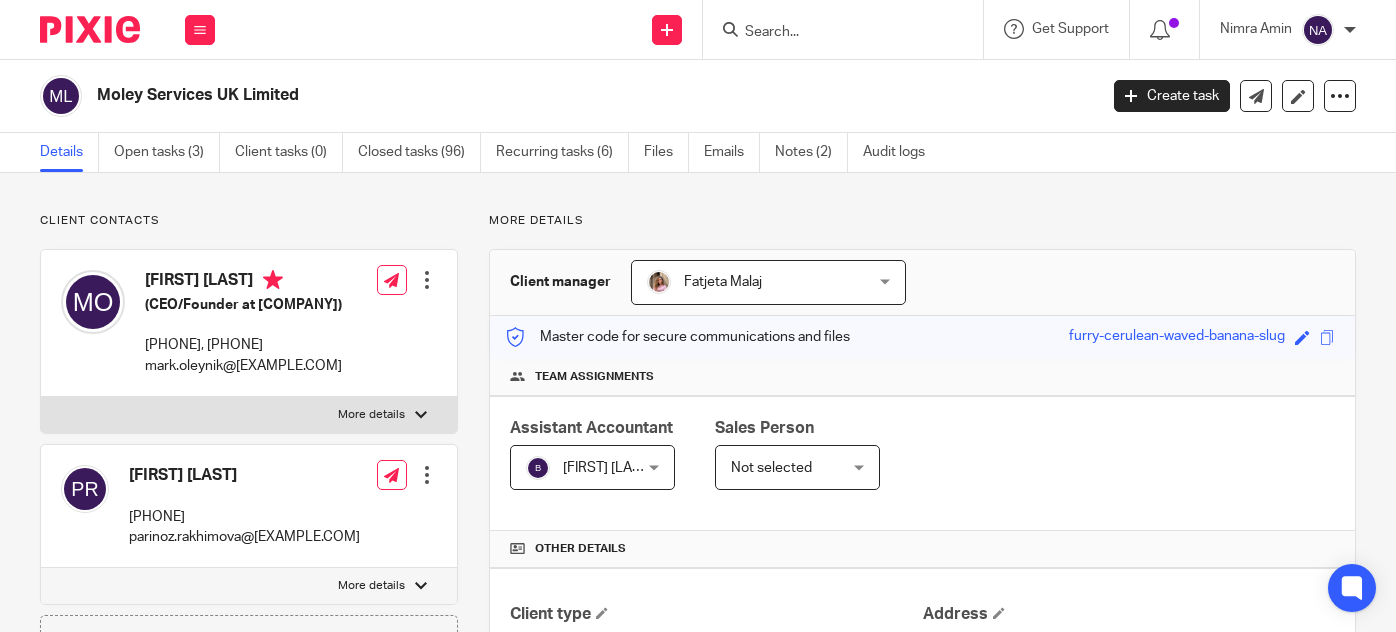 scroll, scrollTop: 0, scrollLeft: 0, axis: both 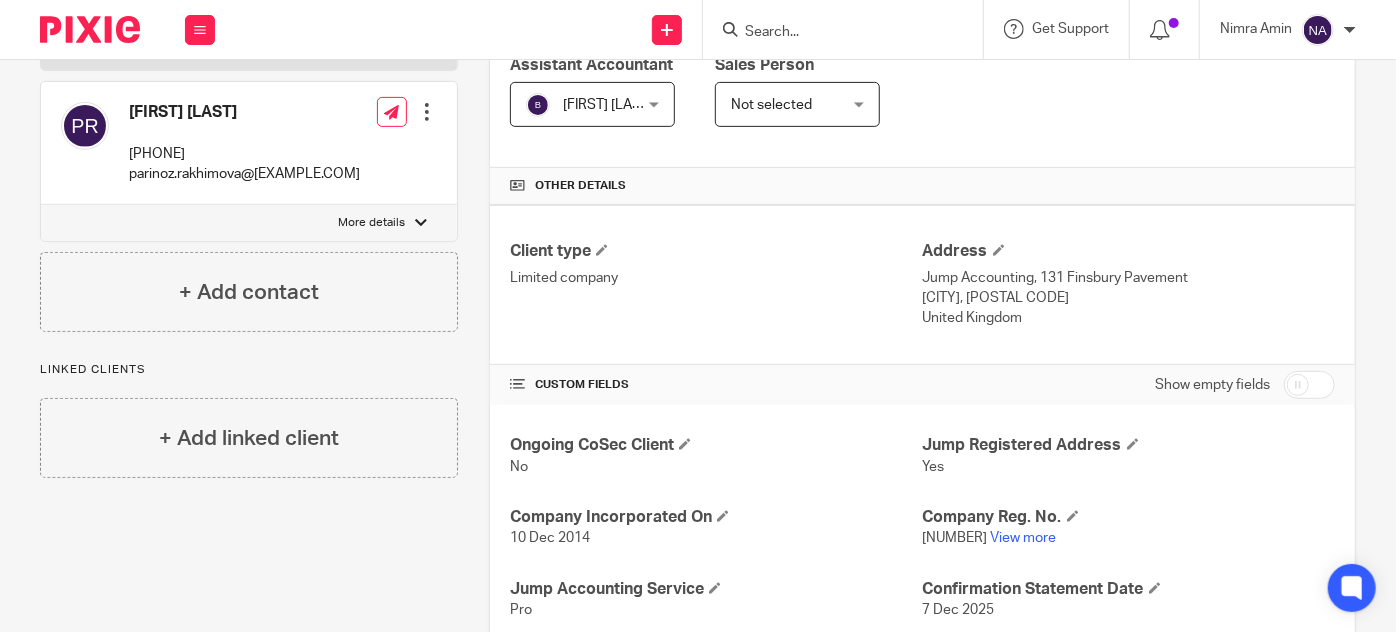 click at bounding box center [833, 33] 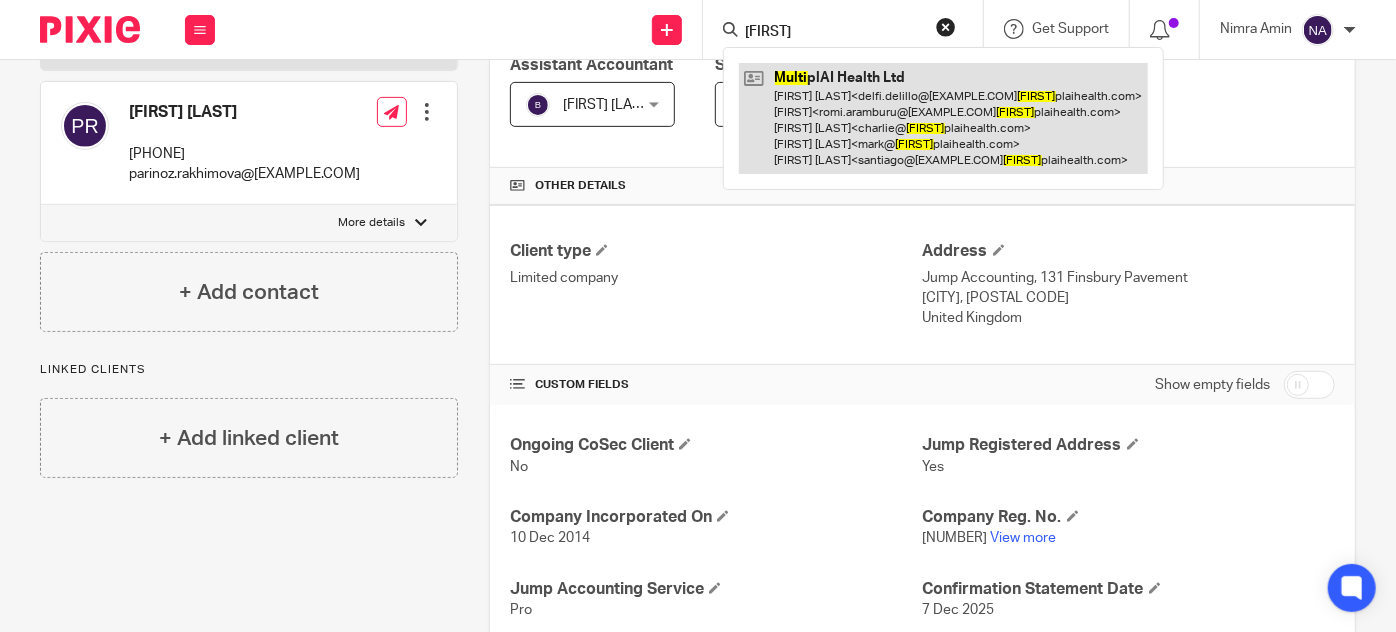 type on "[FIRST]" 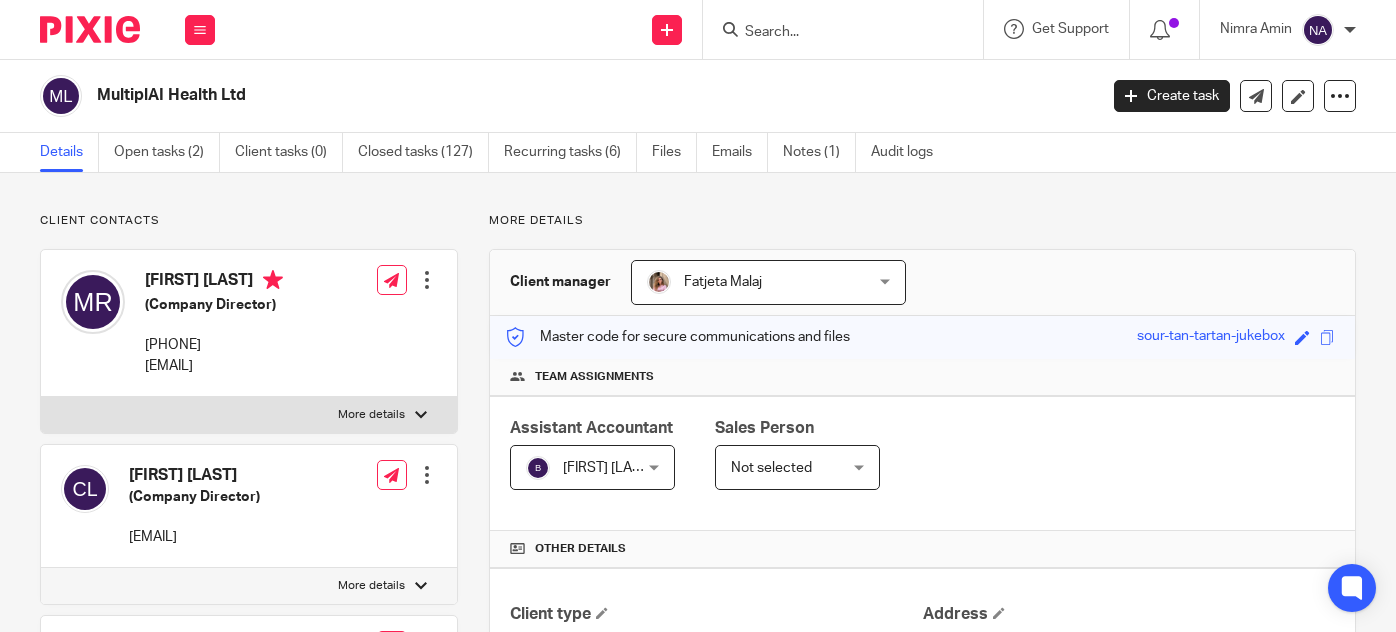 scroll, scrollTop: 0, scrollLeft: 0, axis: both 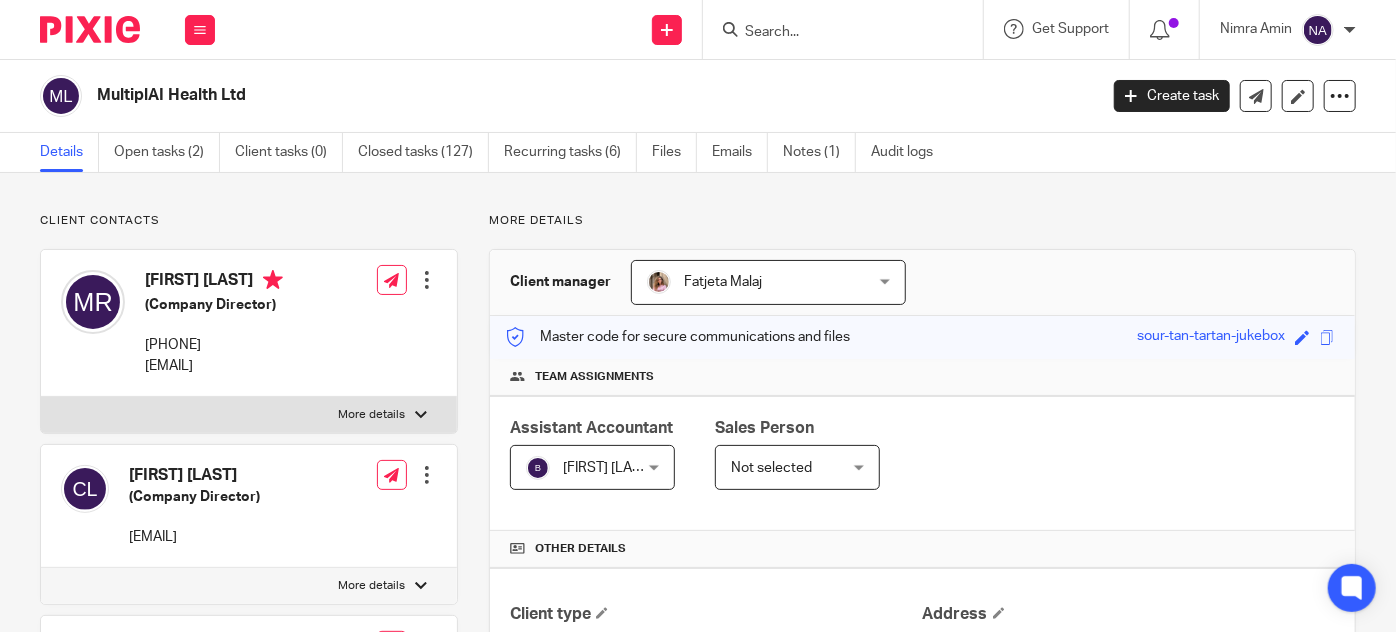 click at bounding box center [833, 33] 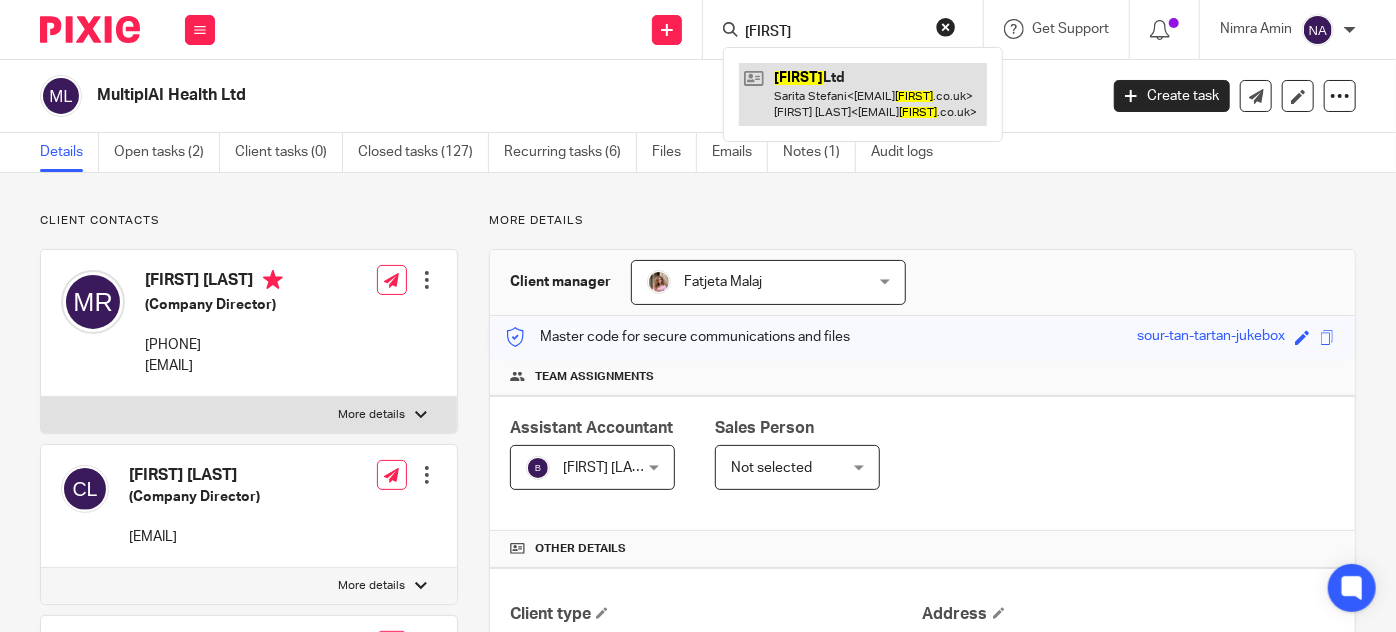 type on "amilis" 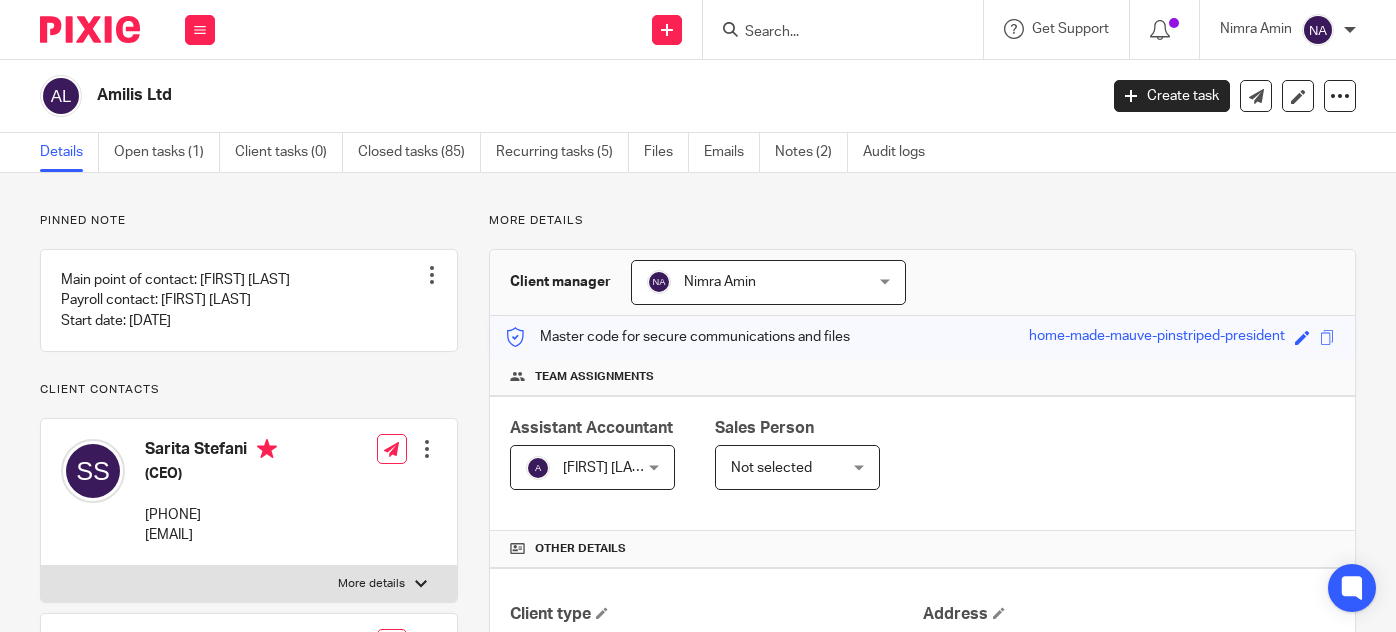 scroll, scrollTop: 0, scrollLeft: 0, axis: both 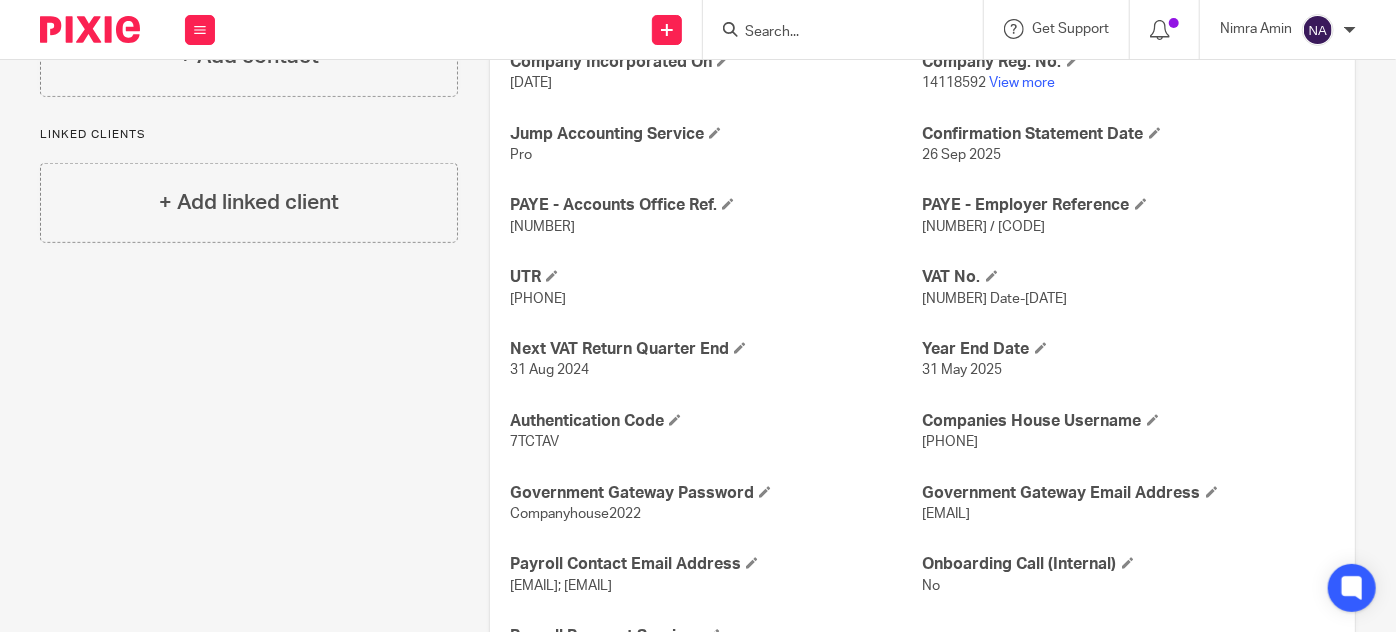 click on "433012646  Date-6 February 2023" at bounding box center [995, 299] 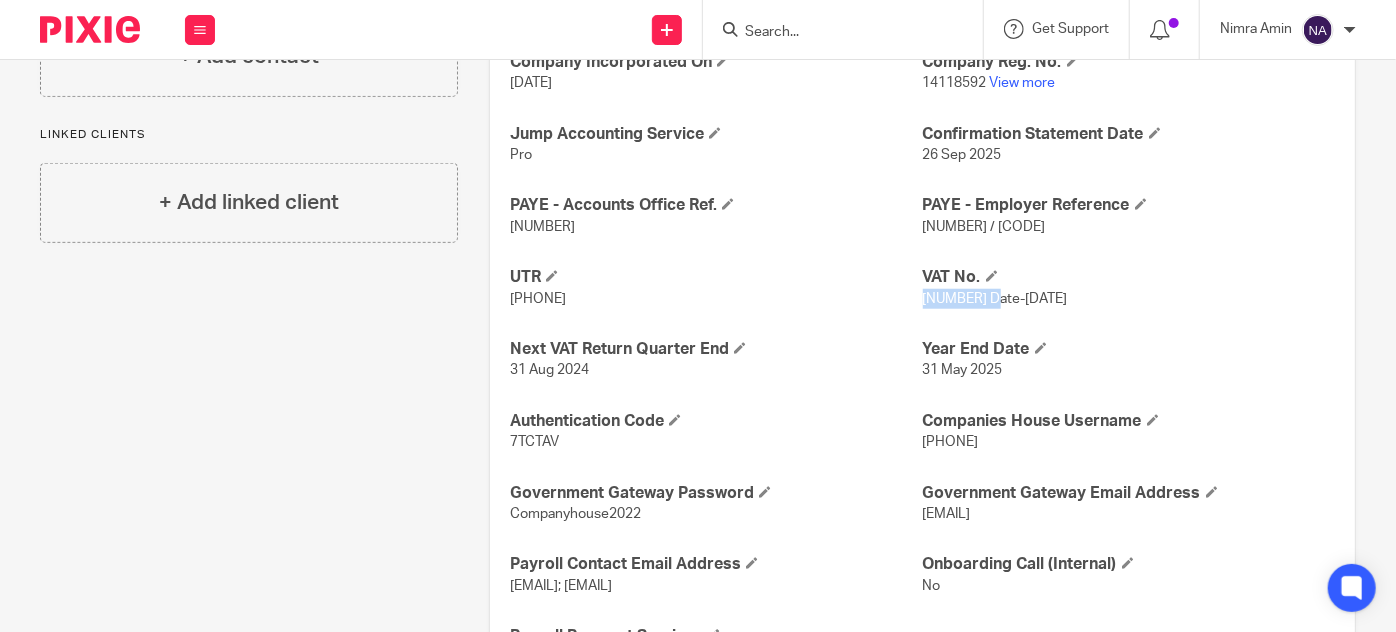 click on "433012646  Date-6 February 2023" at bounding box center [995, 299] 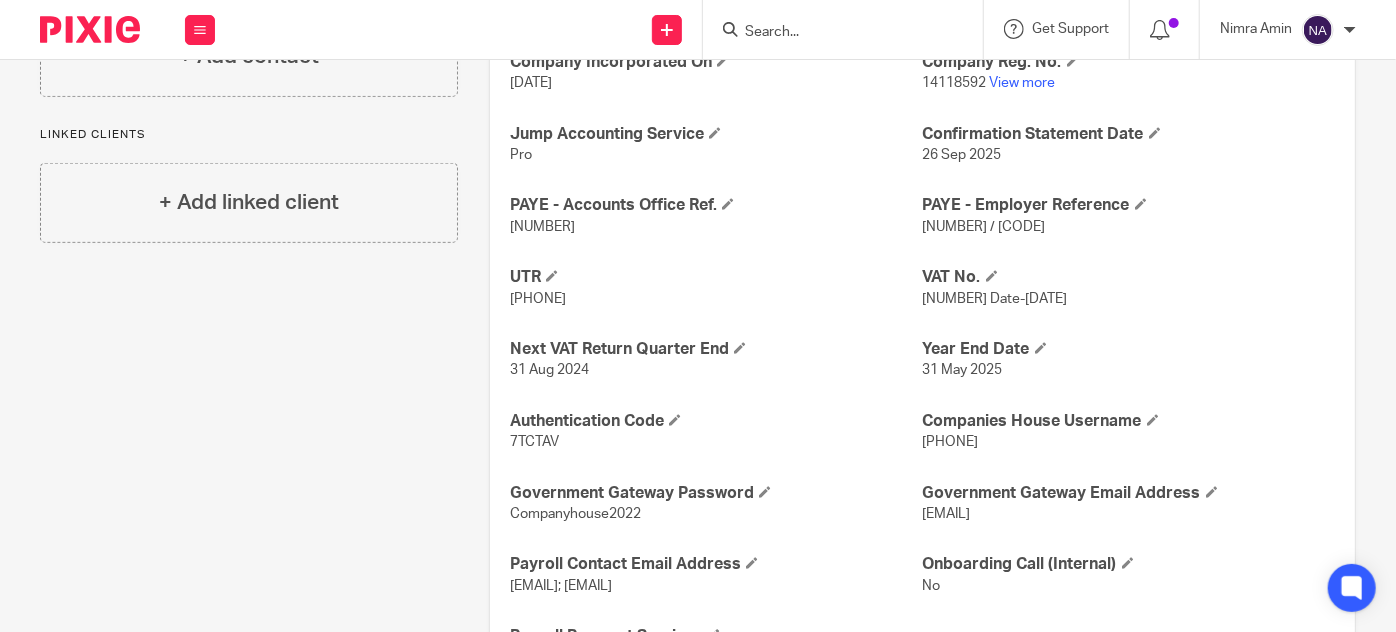 click at bounding box center (833, 33) 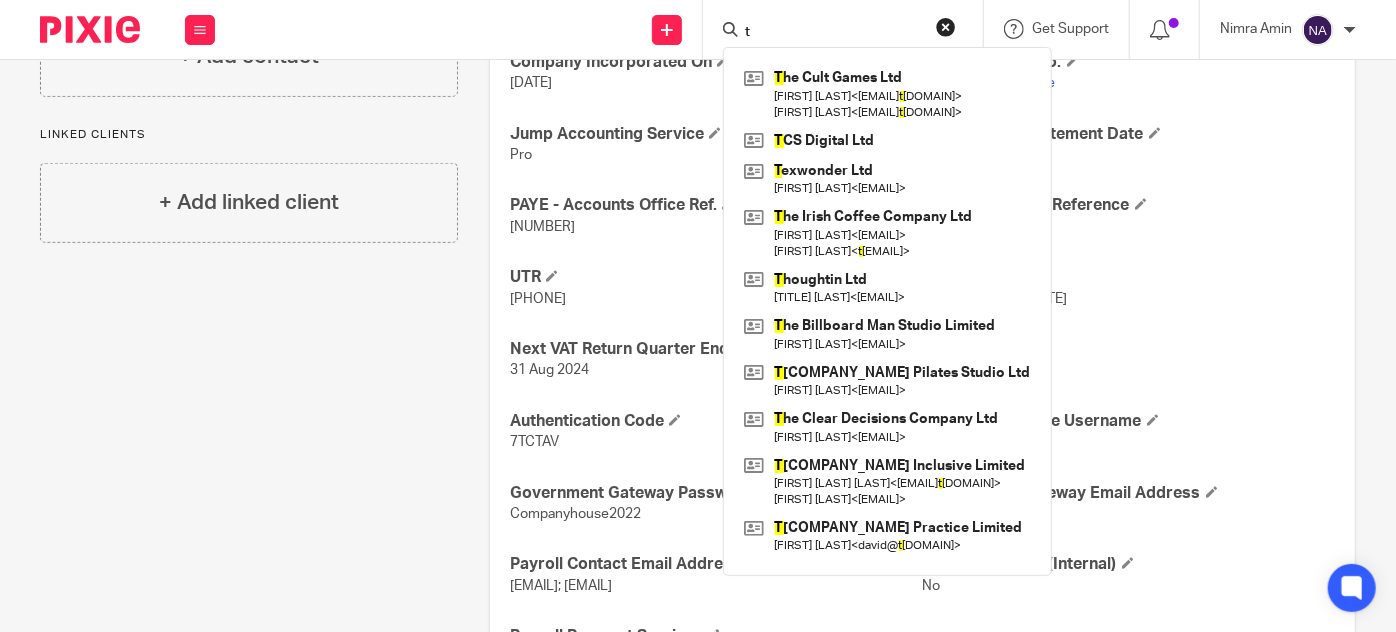 click on "t" at bounding box center (833, 33) 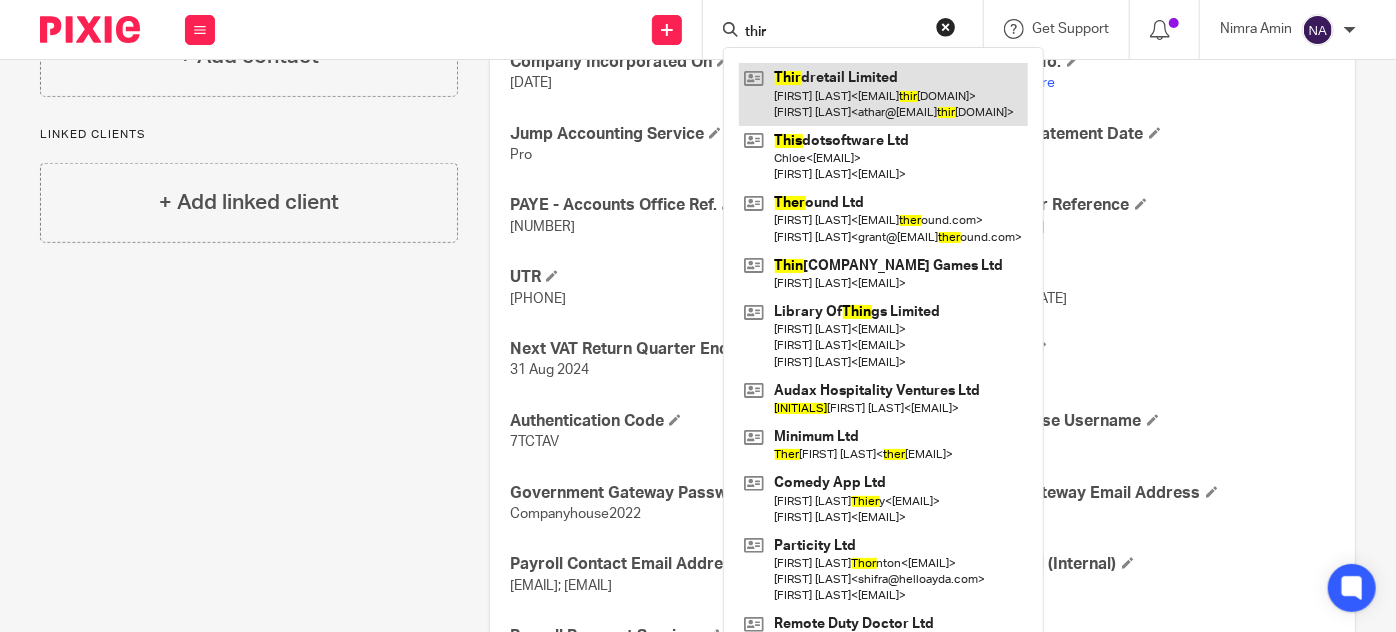 type on "thir" 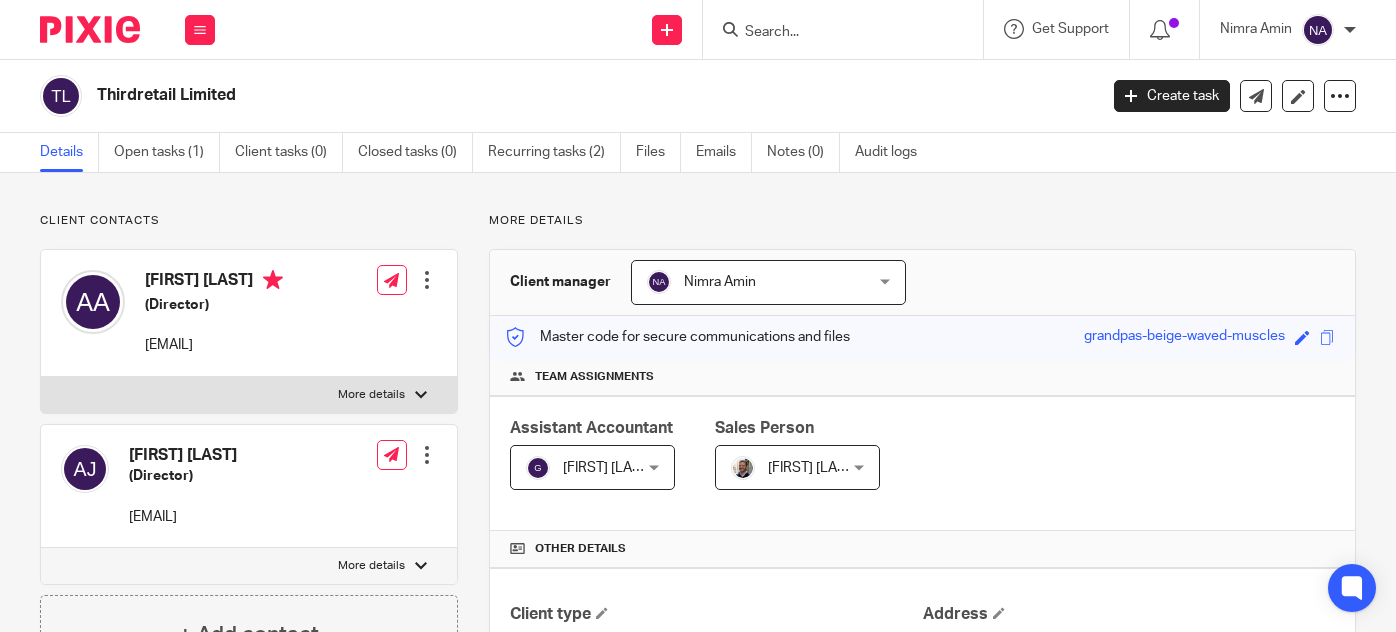 scroll, scrollTop: 0, scrollLeft: 0, axis: both 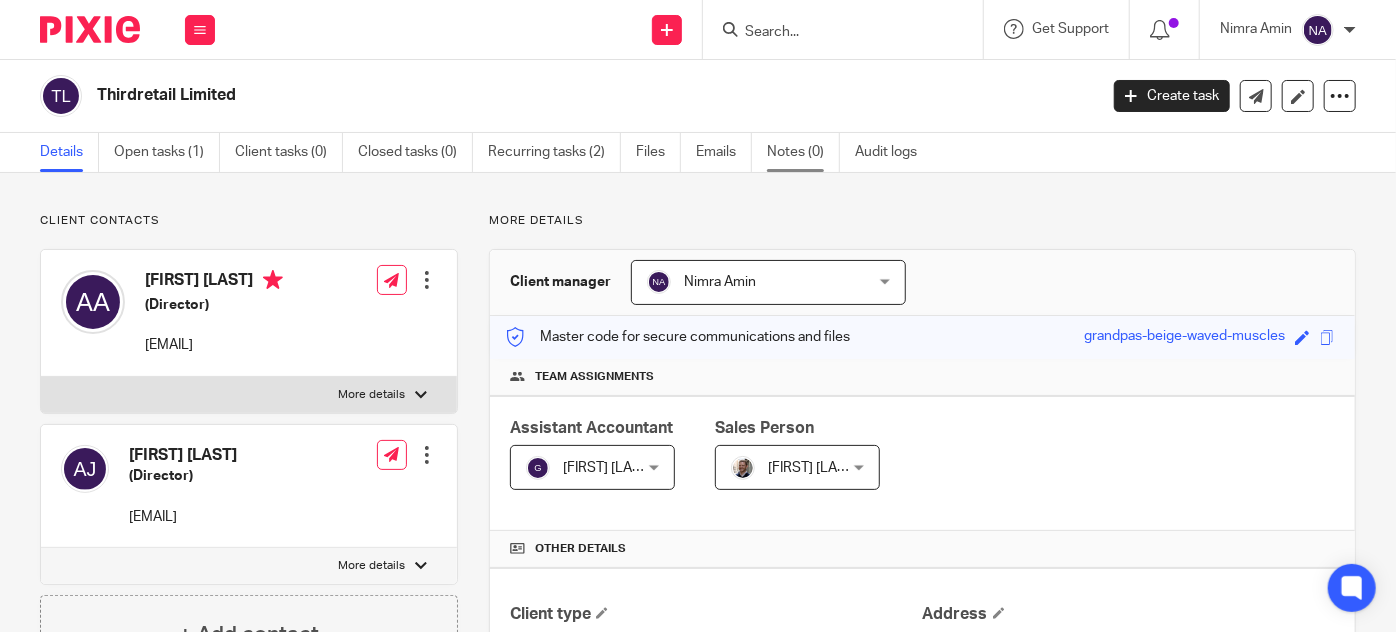 click on "Notes (0)" at bounding box center [803, 152] 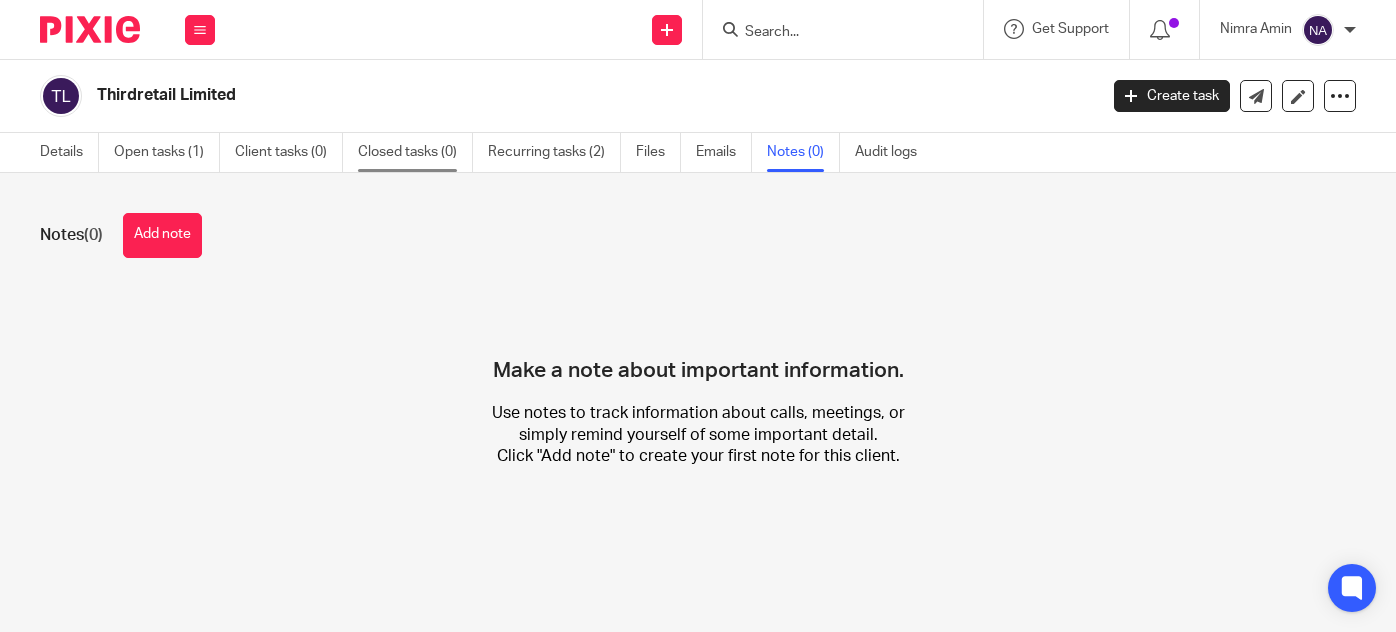 scroll, scrollTop: 0, scrollLeft: 0, axis: both 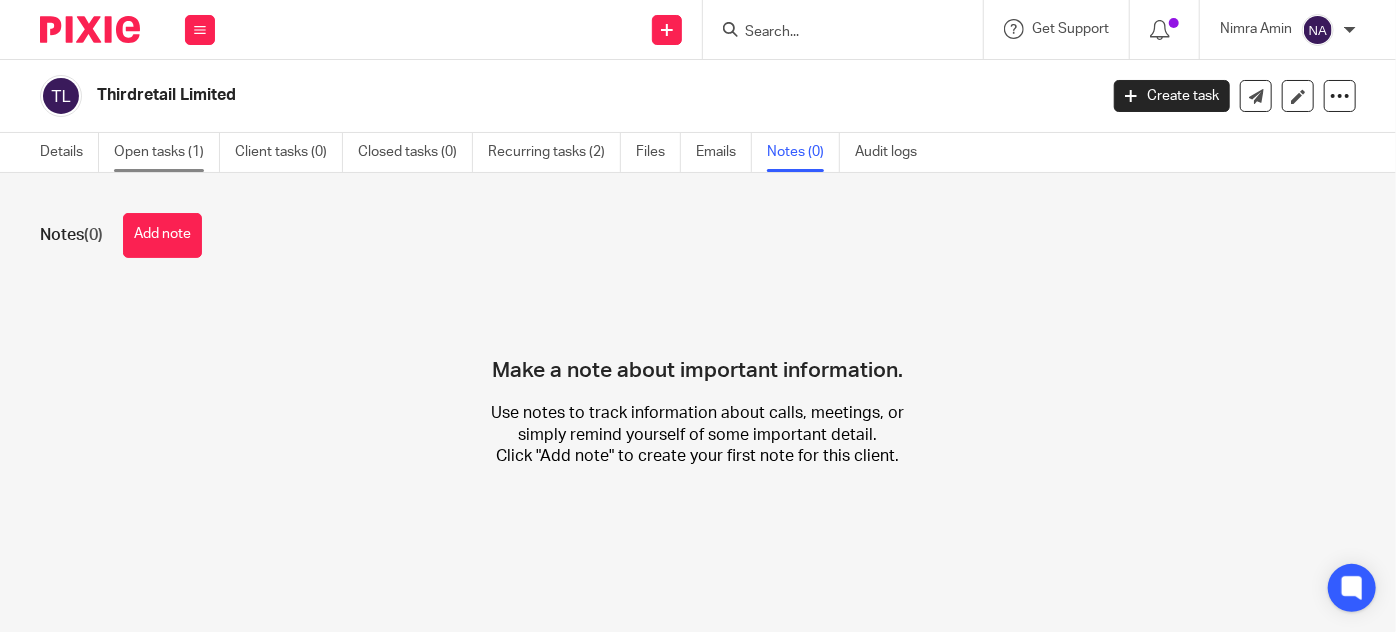 click on "Open tasks (1)" at bounding box center (167, 152) 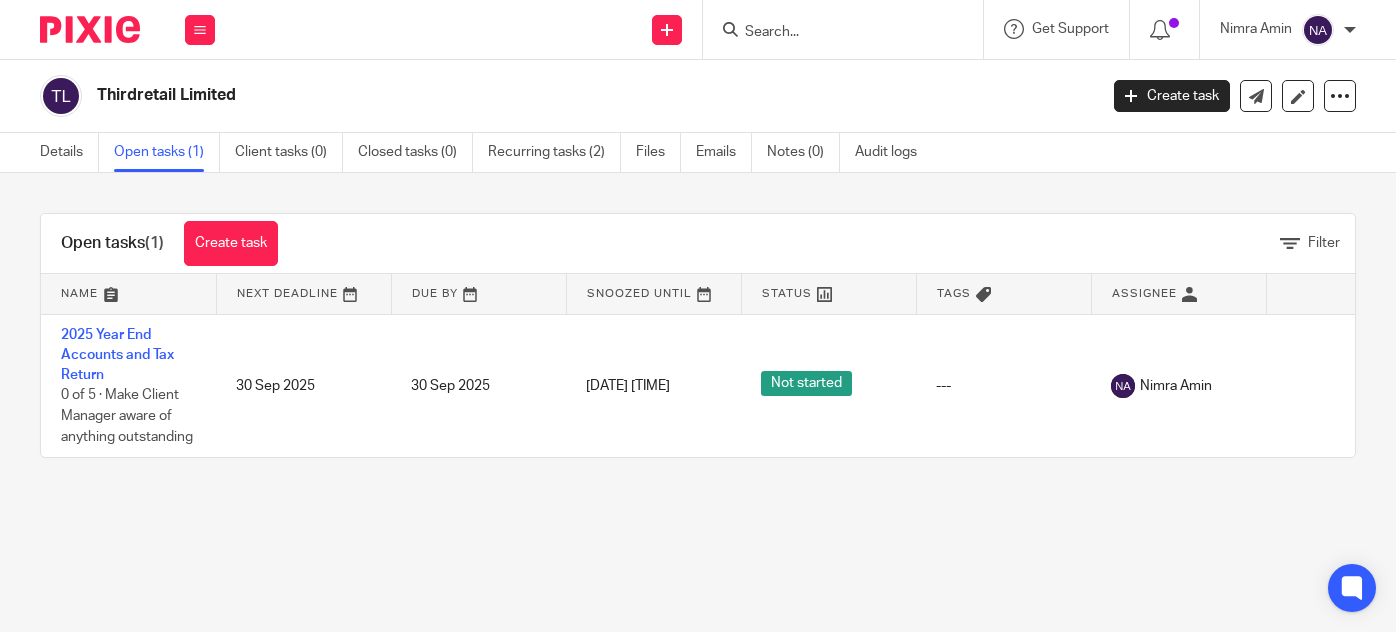 scroll, scrollTop: 0, scrollLeft: 0, axis: both 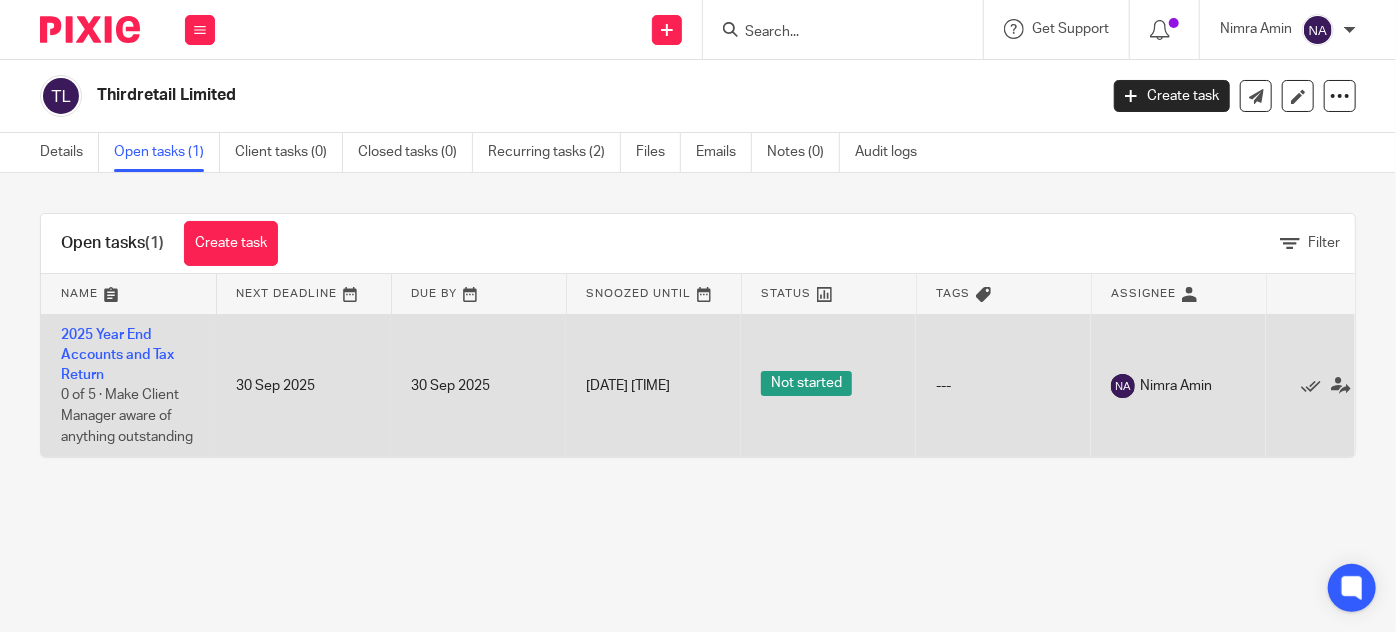click on "0
of
5 ·
Make Client Manager aware of anything outstanding" at bounding box center (127, 416) 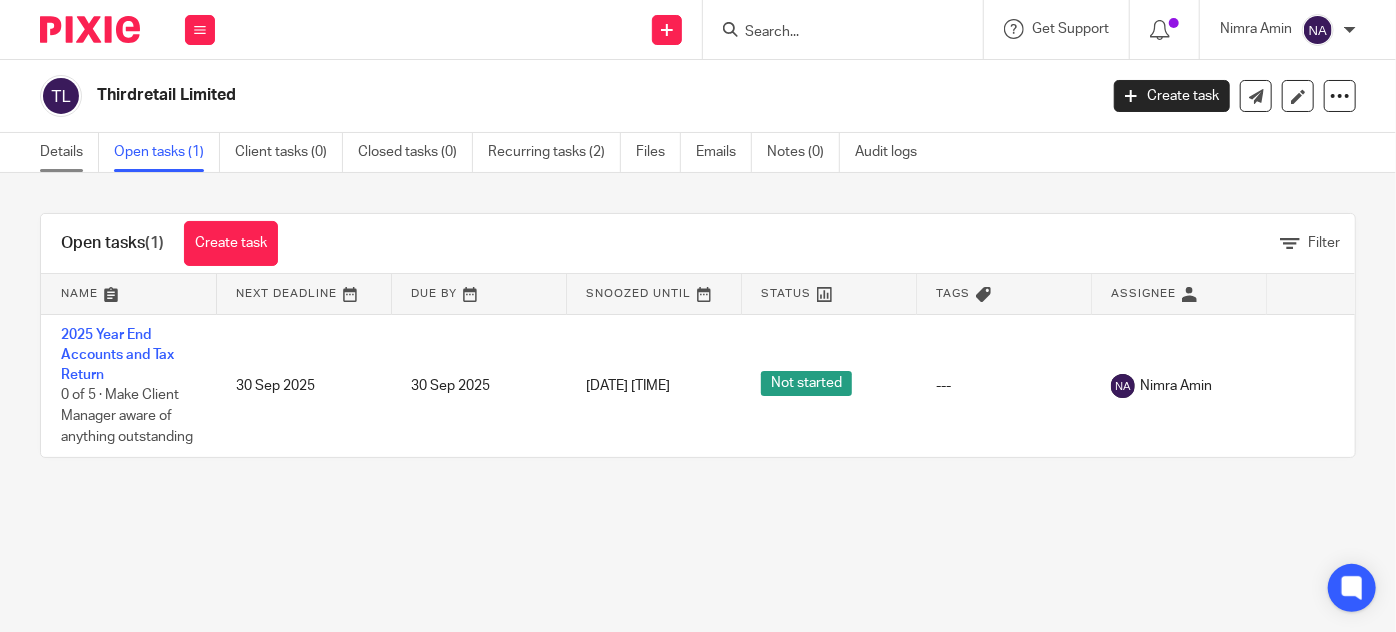click on "Details" at bounding box center (69, 152) 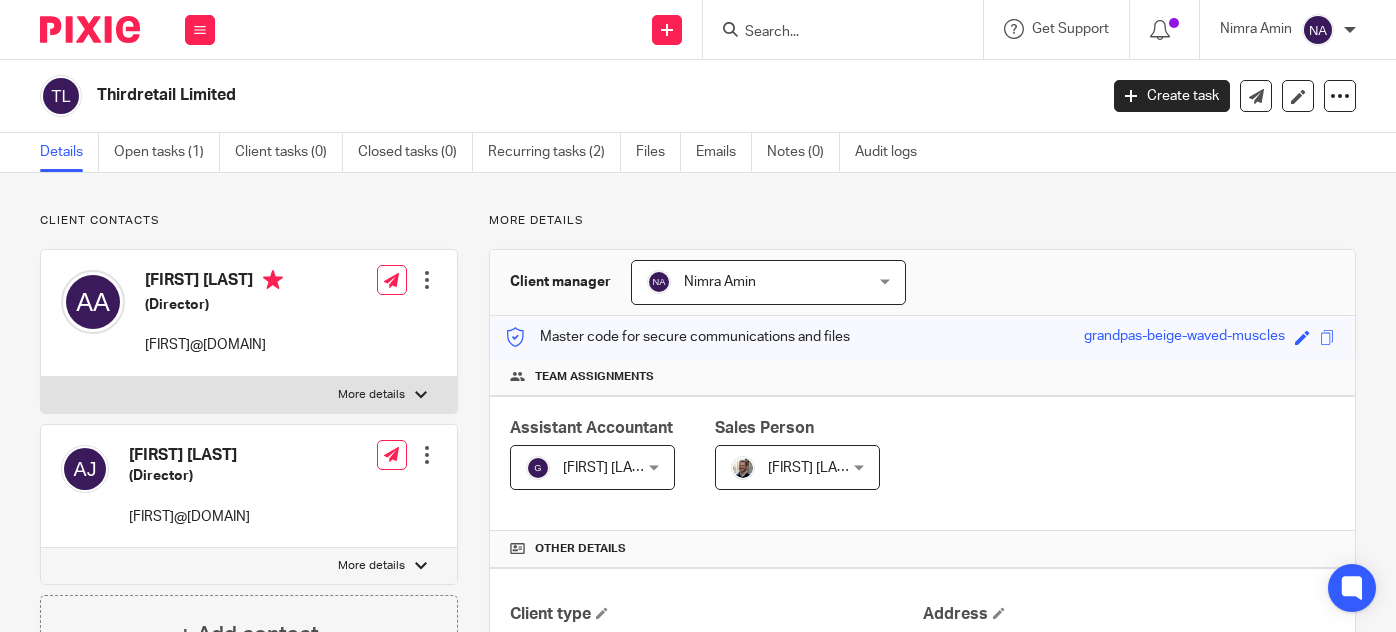 scroll, scrollTop: 0, scrollLeft: 0, axis: both 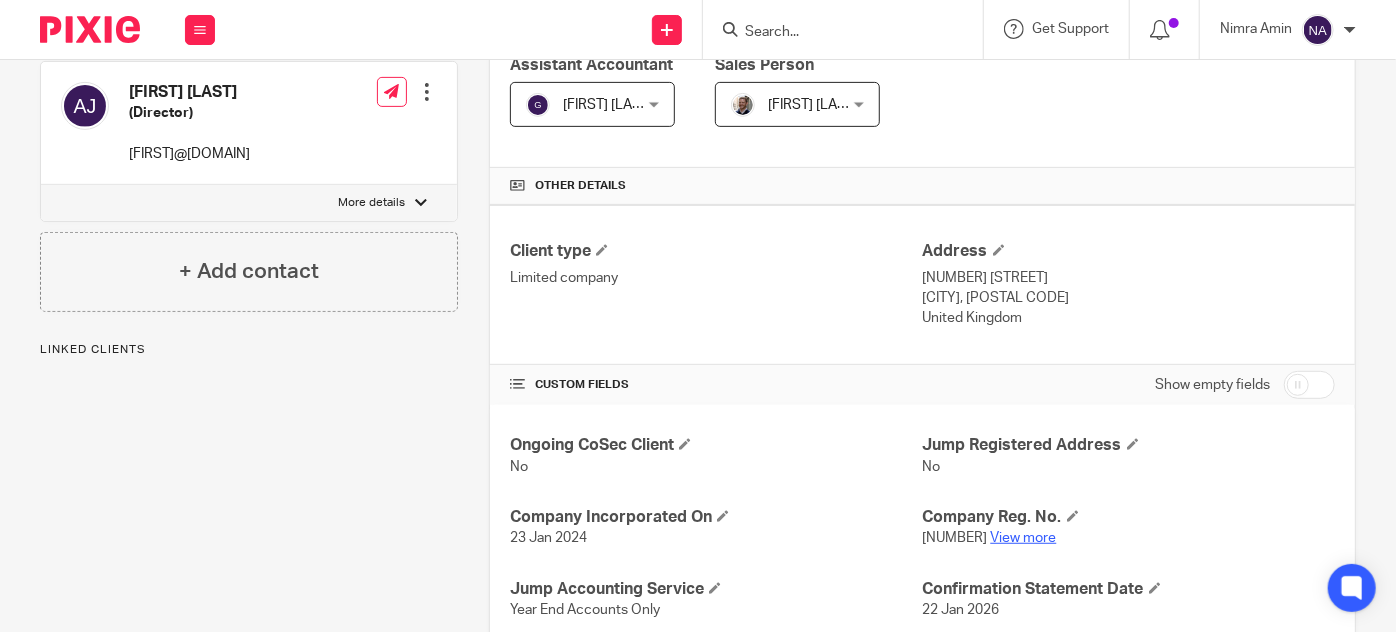 click on "View more" at bounding box center [1024, 538] 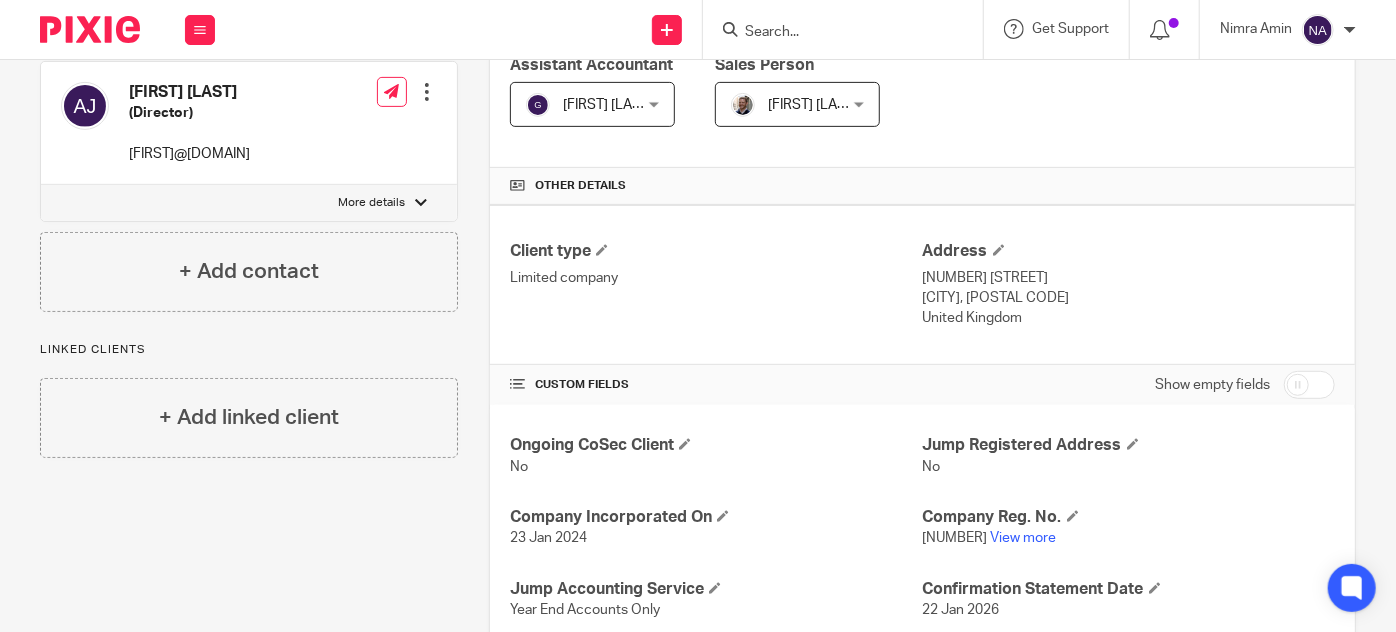click at bounding box center (833, 33) 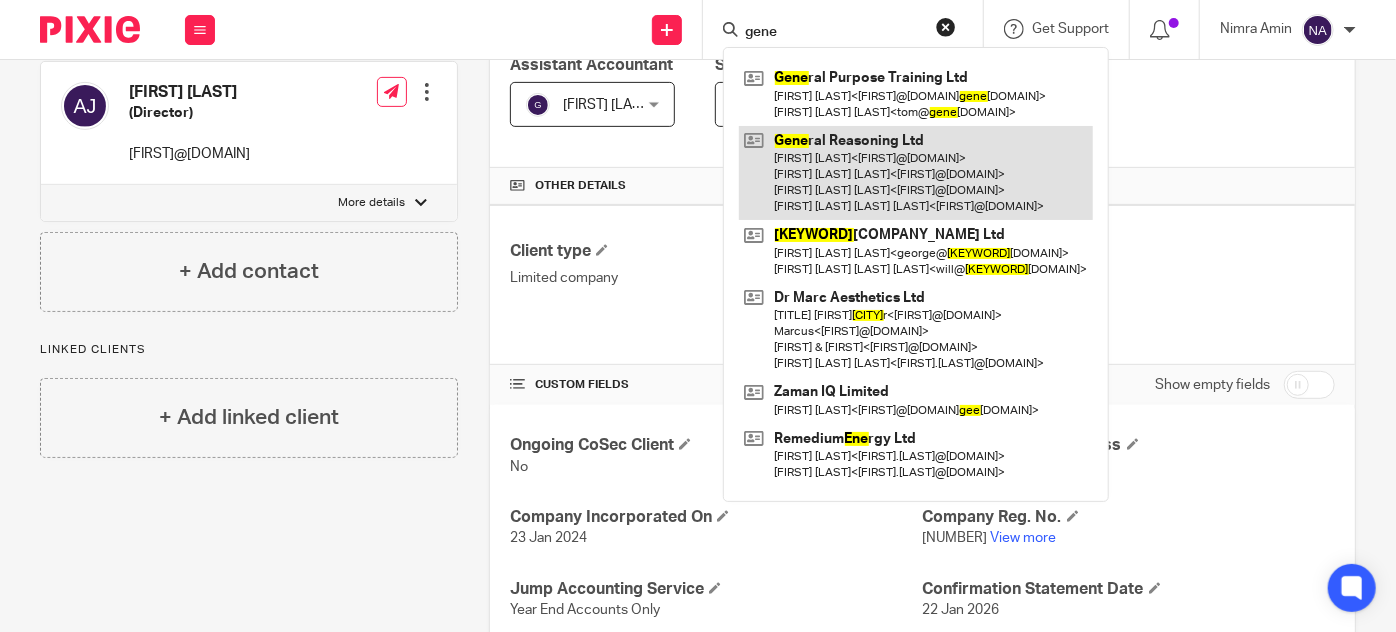 type on "gene" 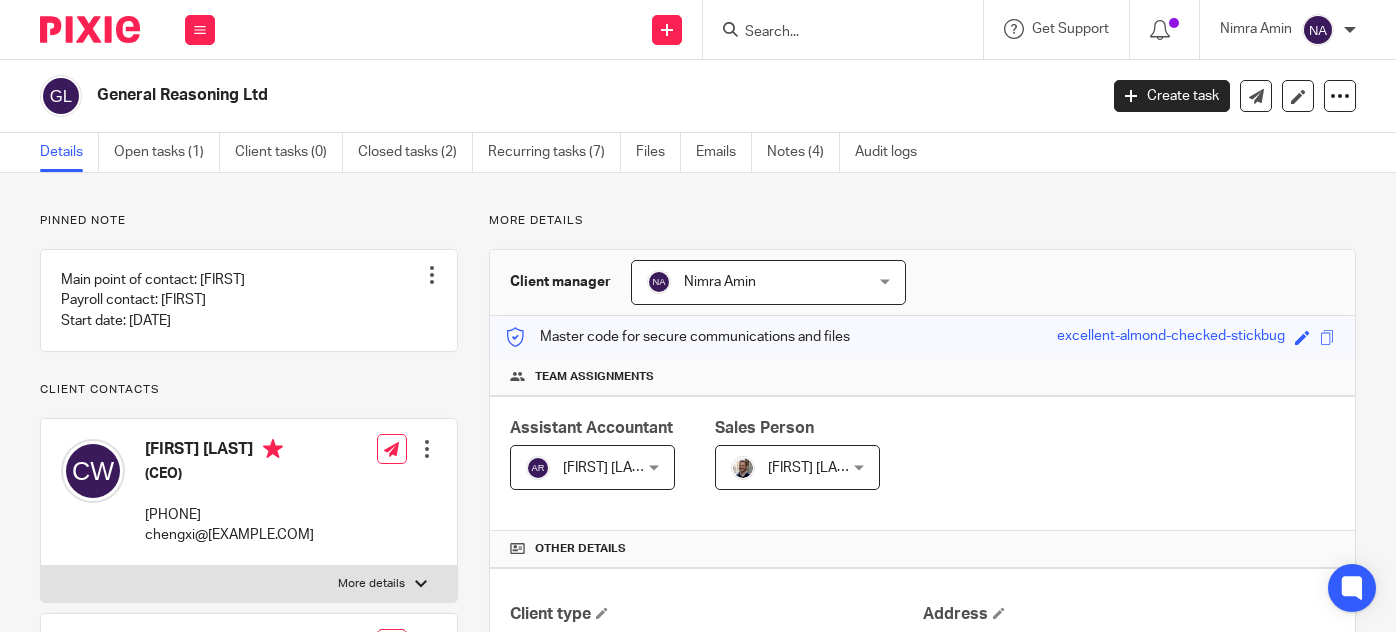 scroll, scrollTop: 0, scrollLeft: 0, axis: both 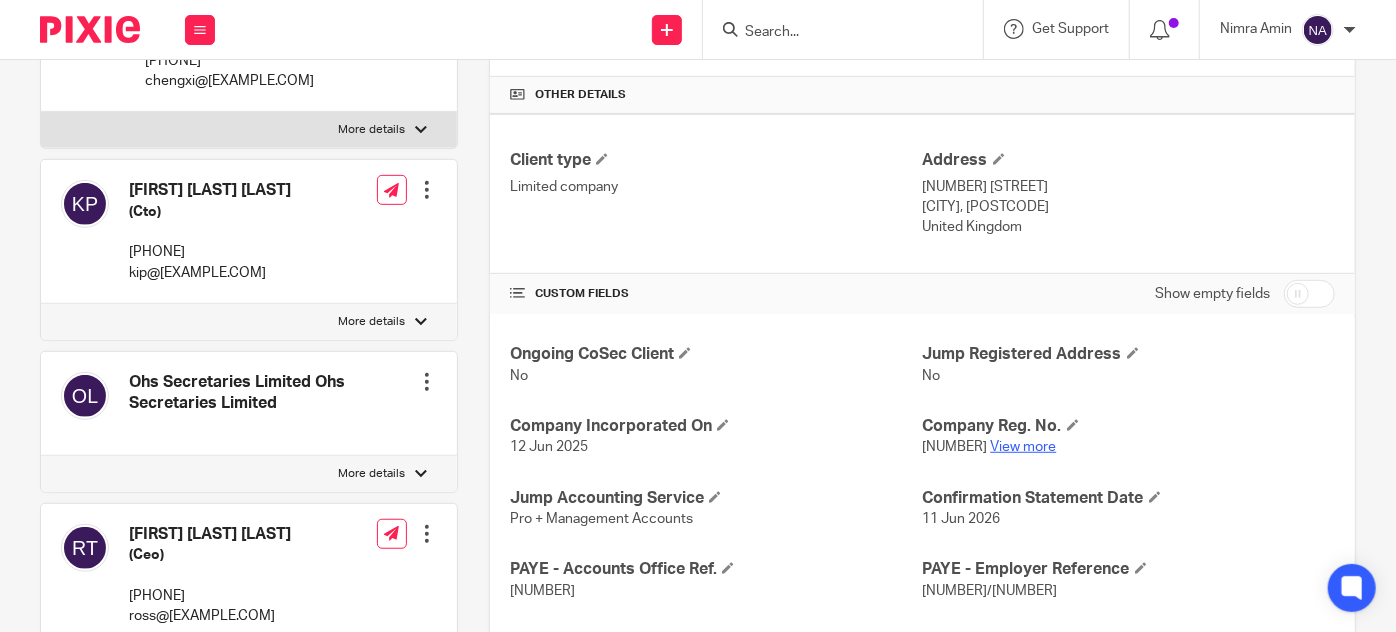 click on "View more" at bounding box center (1024, 447) 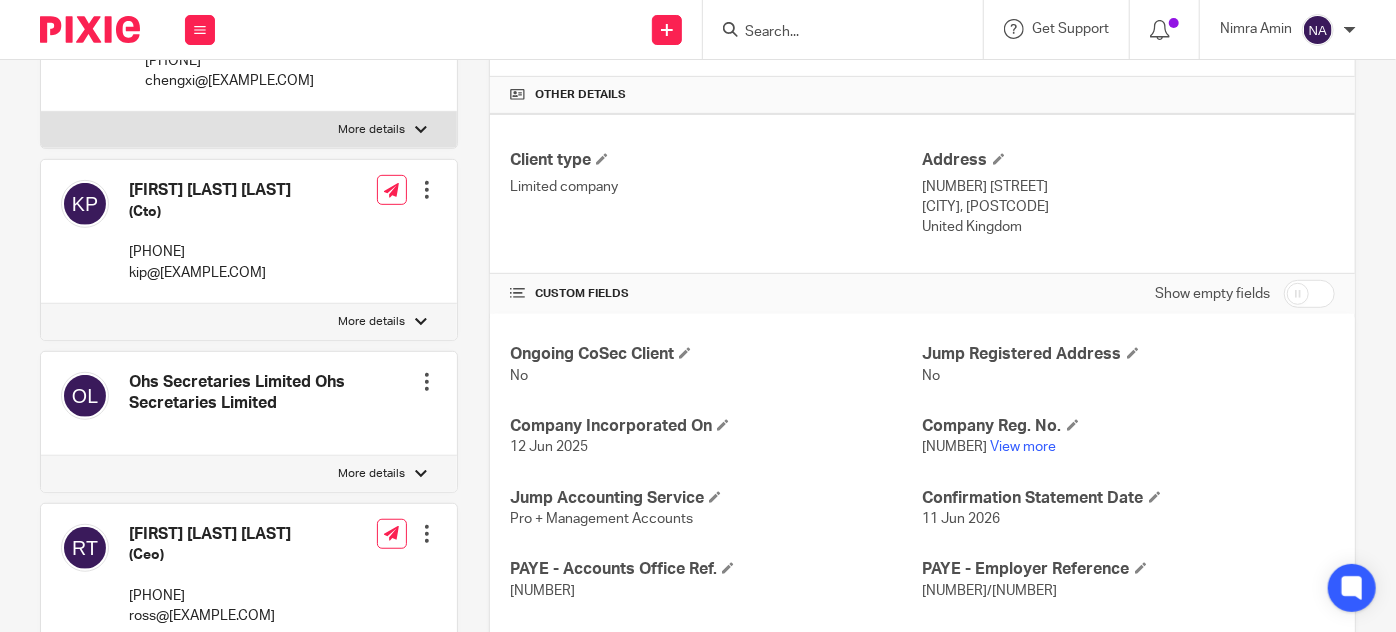 click at bounding box center (833, 33) 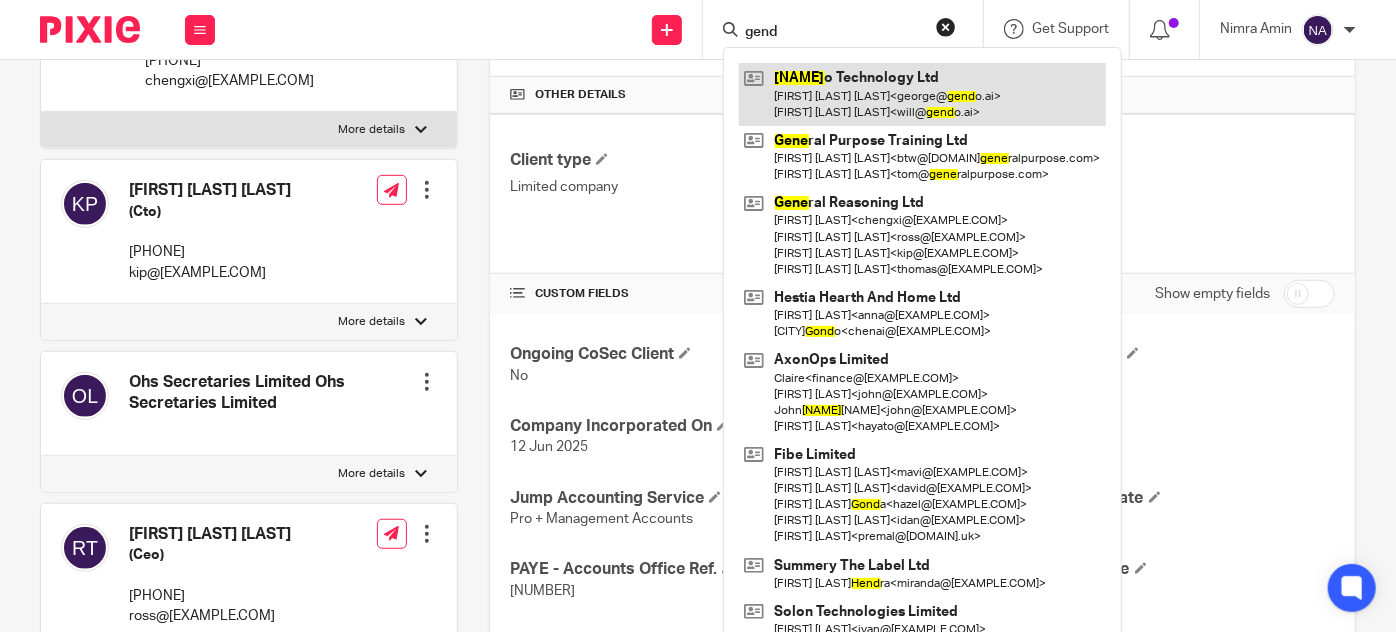 type on "gend" 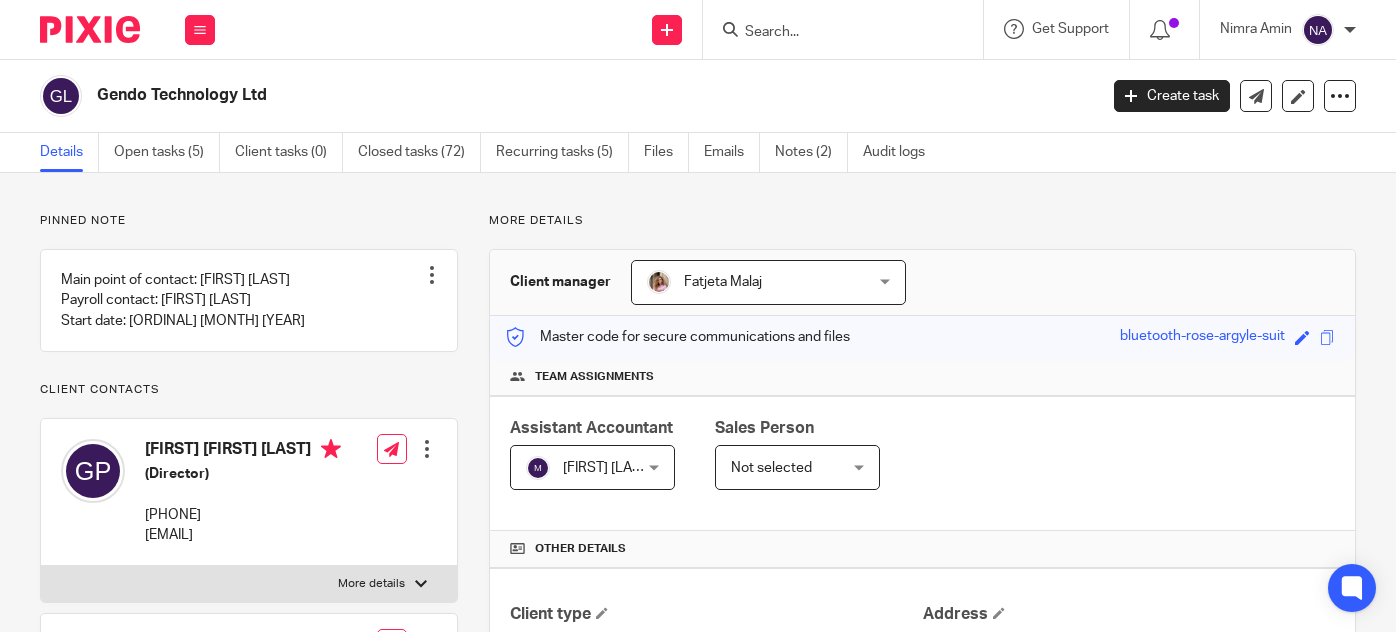 click on "Notes (2)" at bounding box center (811, 152) 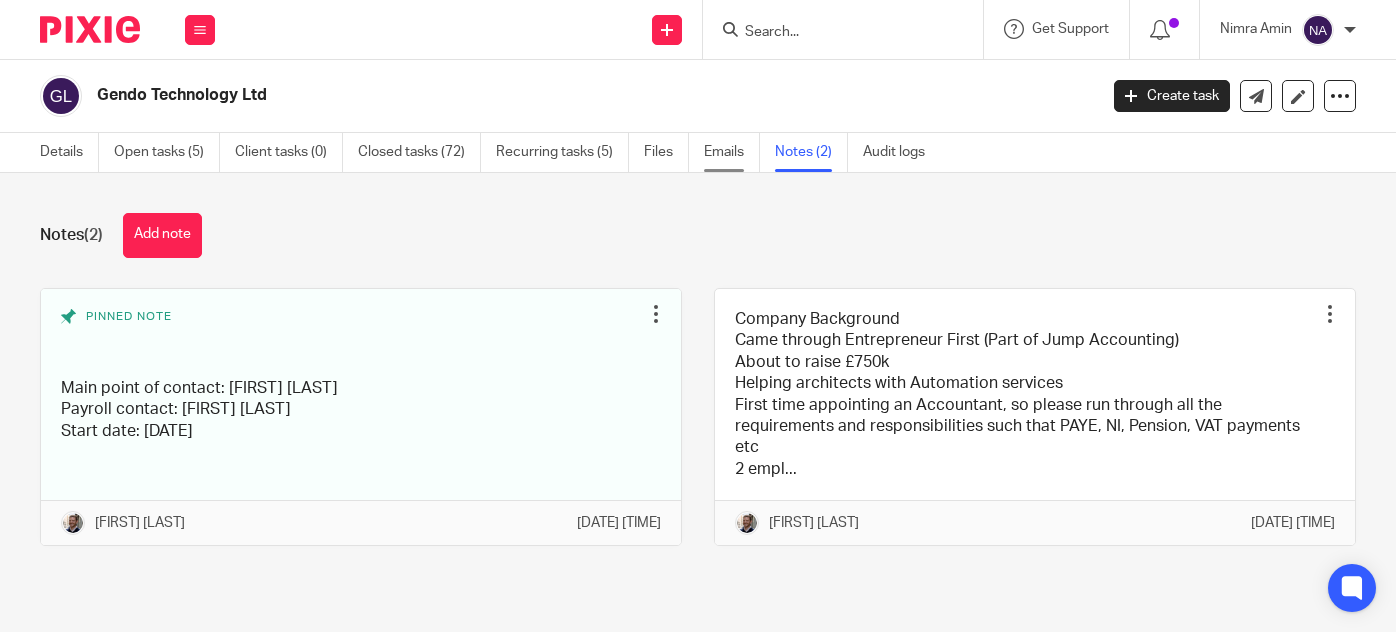 scroll, scrollTop: 0, scrollLeft: 0, axis: both 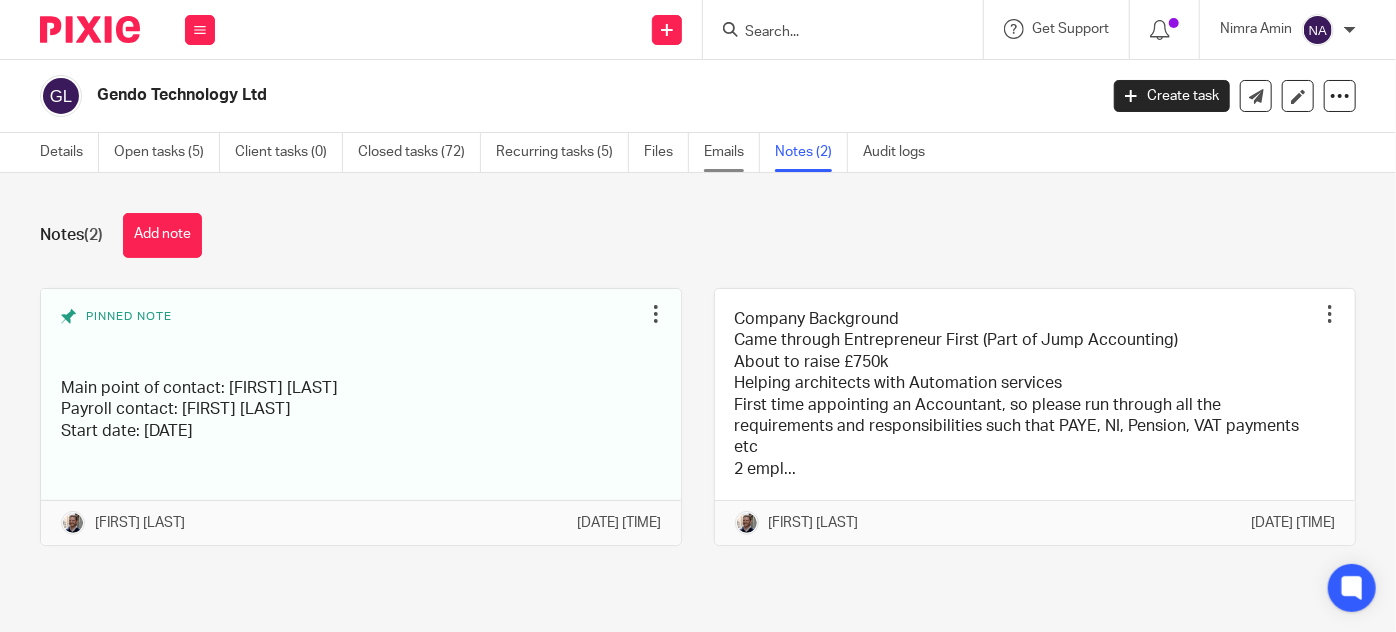 click on "Emails" at bounding box center (732, 152) 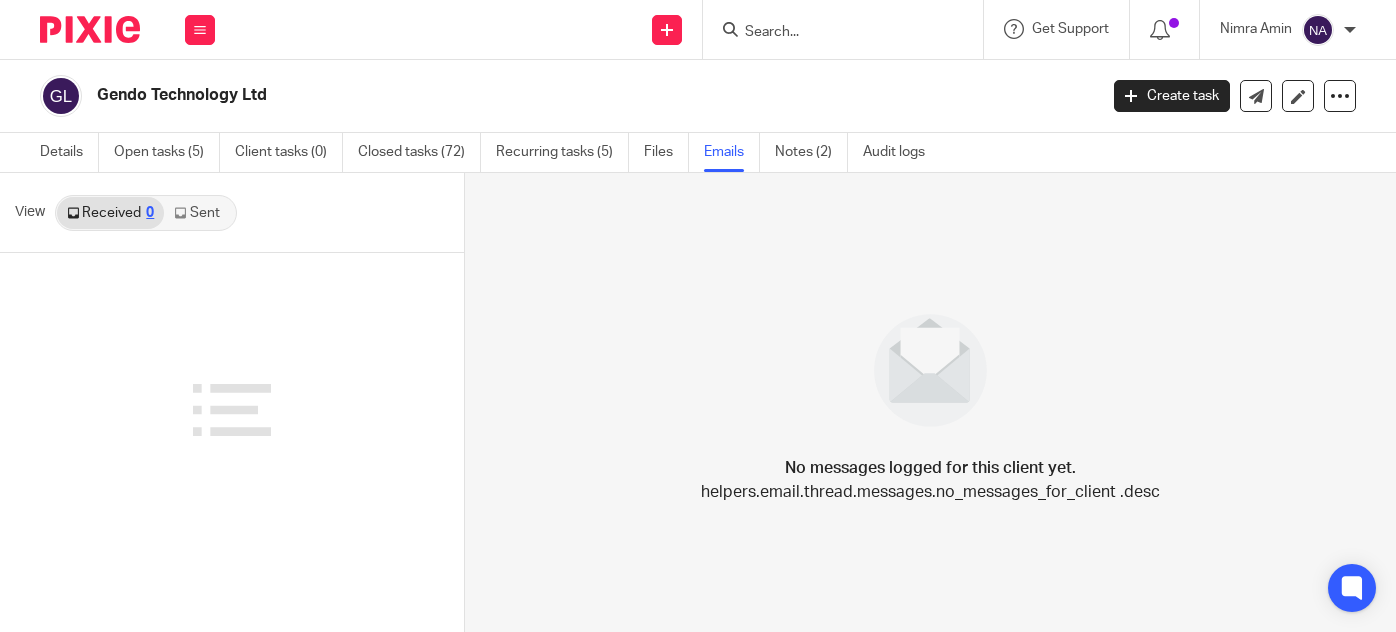 scroll, scrollTop: 0, scrollLeft: 0, axis: both 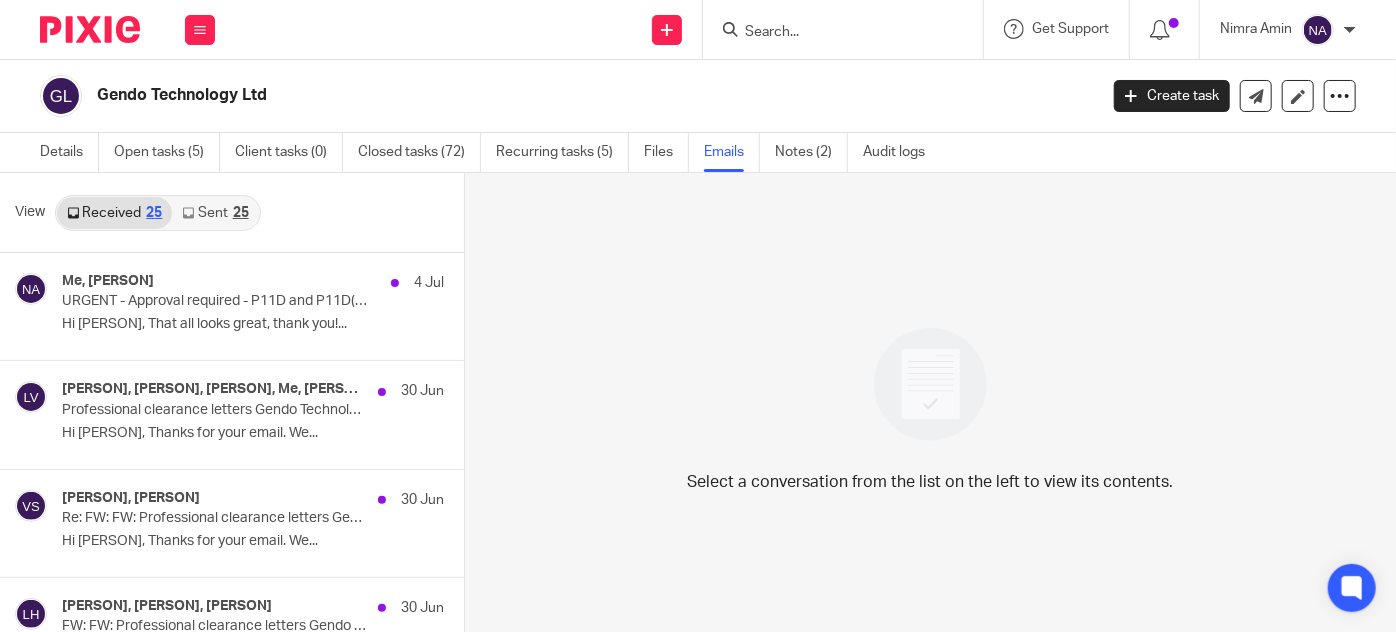 click on "Sent
25" at bounding box center [215, 213] 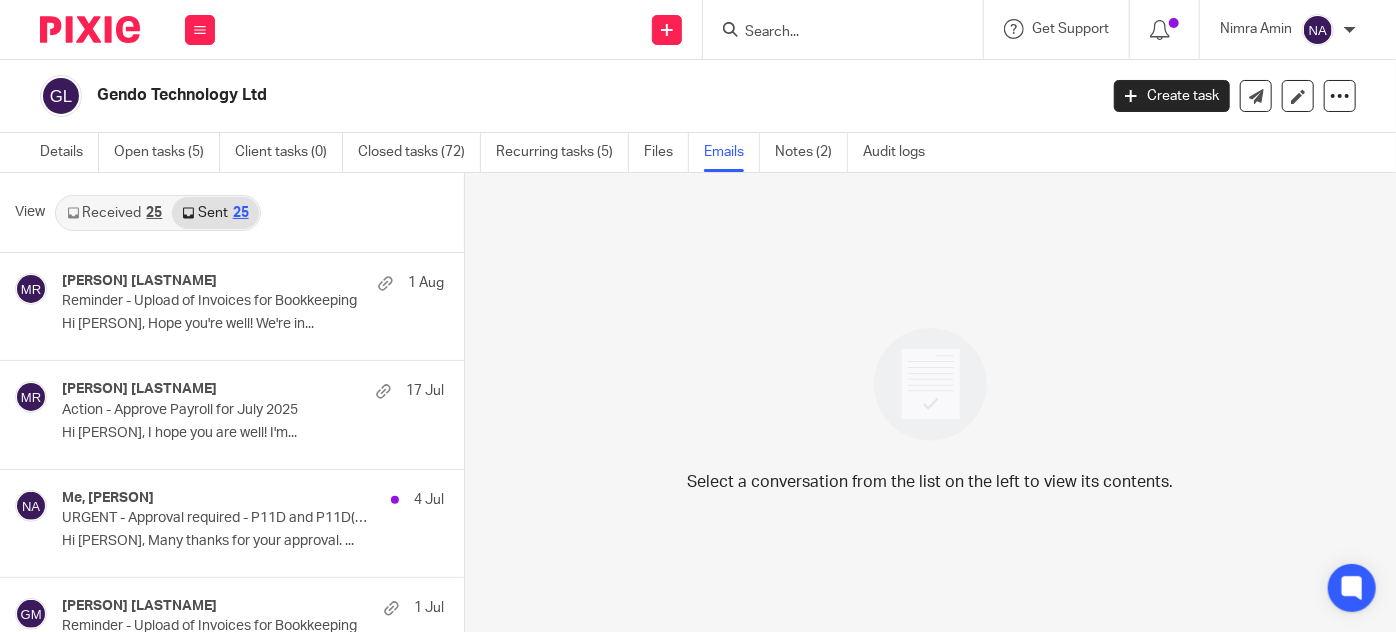 scroll, scrollTop: 2, scrollLeft: 0, axis: vertical 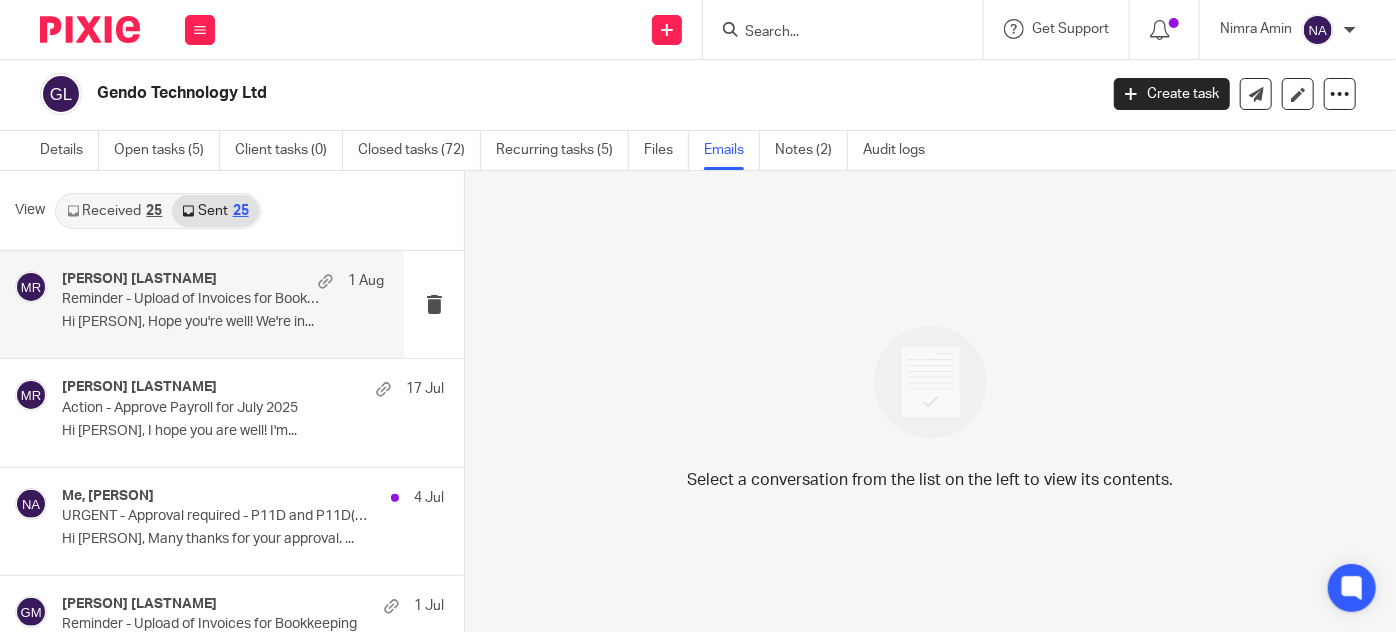 click on "Hi George,     Hope you're well!     We're in..." at bounding box center [223, 322] 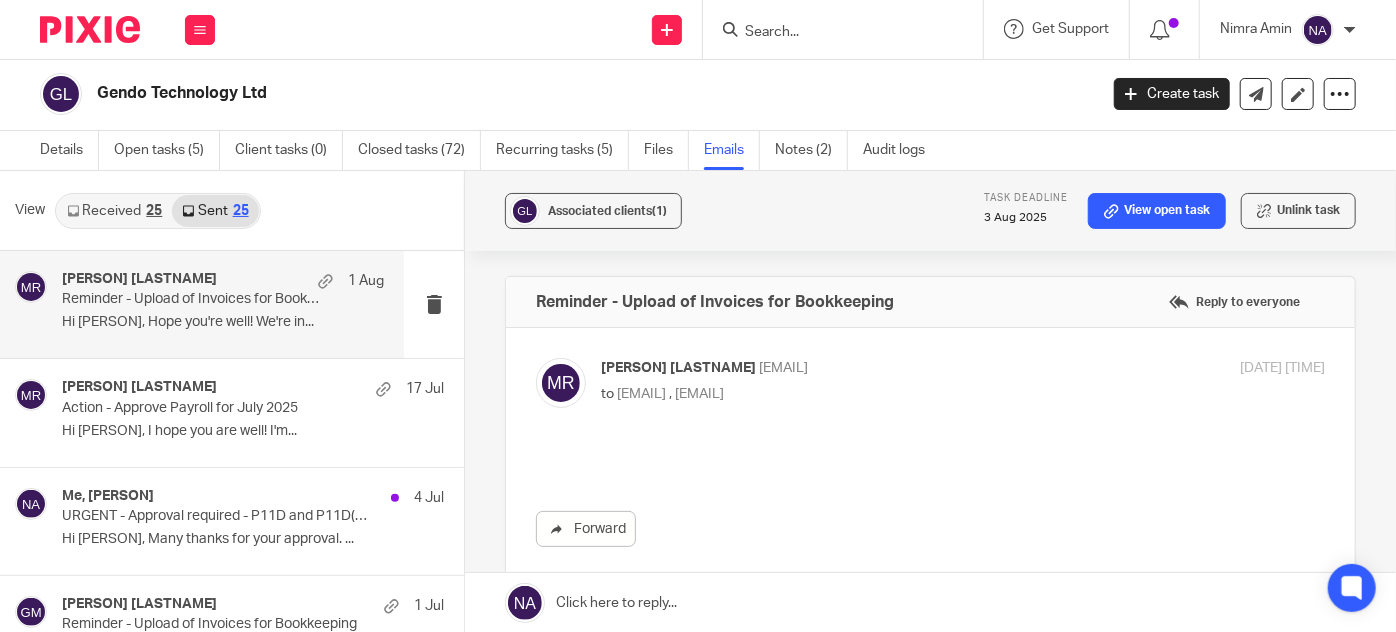 scroll, scrollTop: 272, scrollLeft: 0, axis: vertical 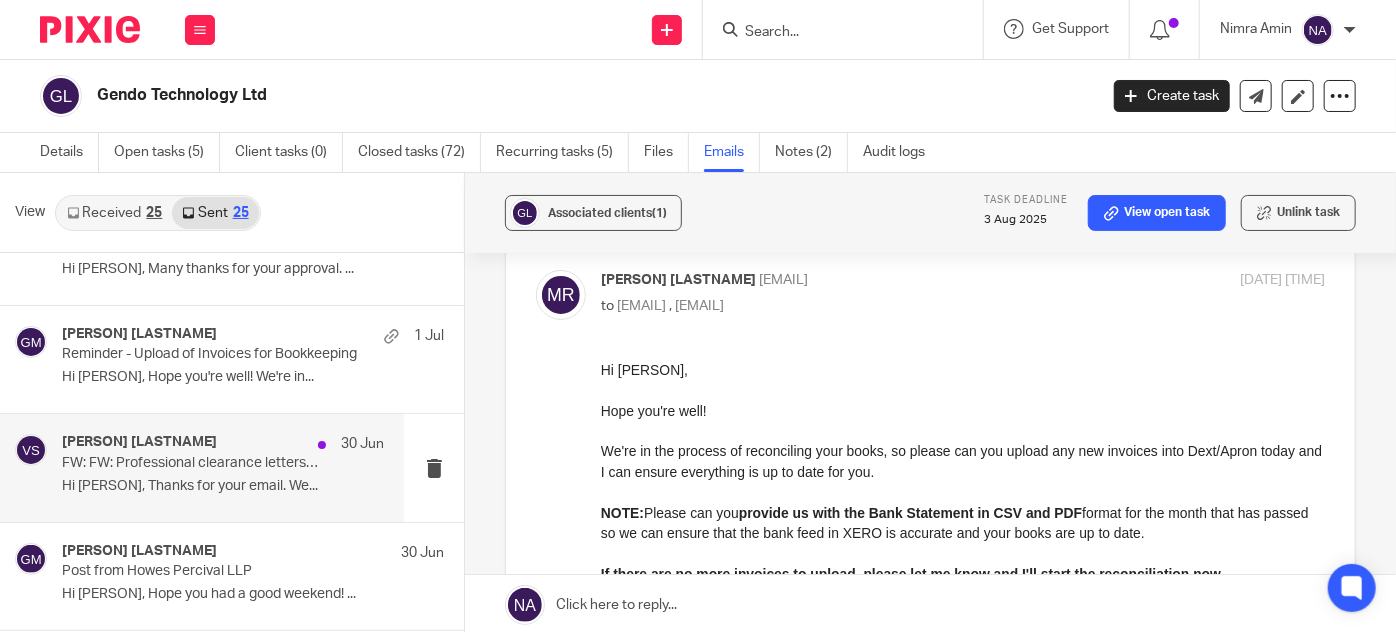 click on "FW: FW: Professional clearance letters Gendo Technology" at bounding box center [191, 463] 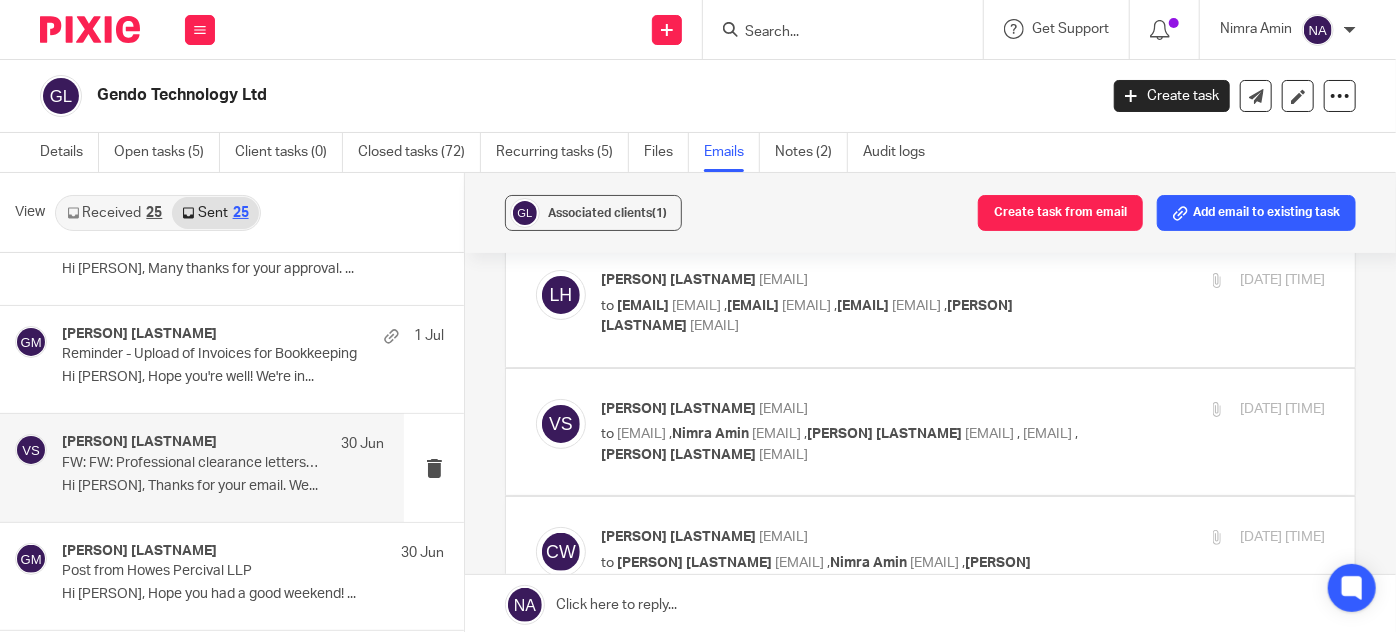 scroll, scrollTop: 0, scrollLeft: 0, axis: both 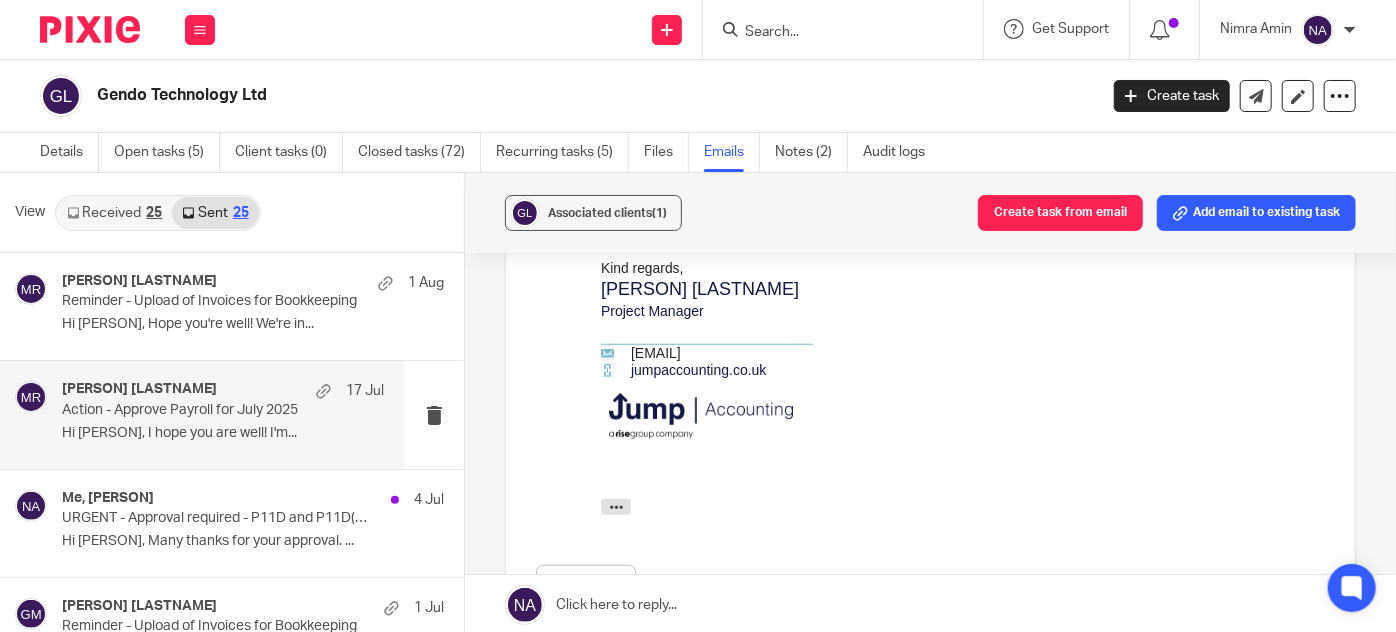 click on "Action - Approve Payroll for July 2025" at bounding box center [191, 410] 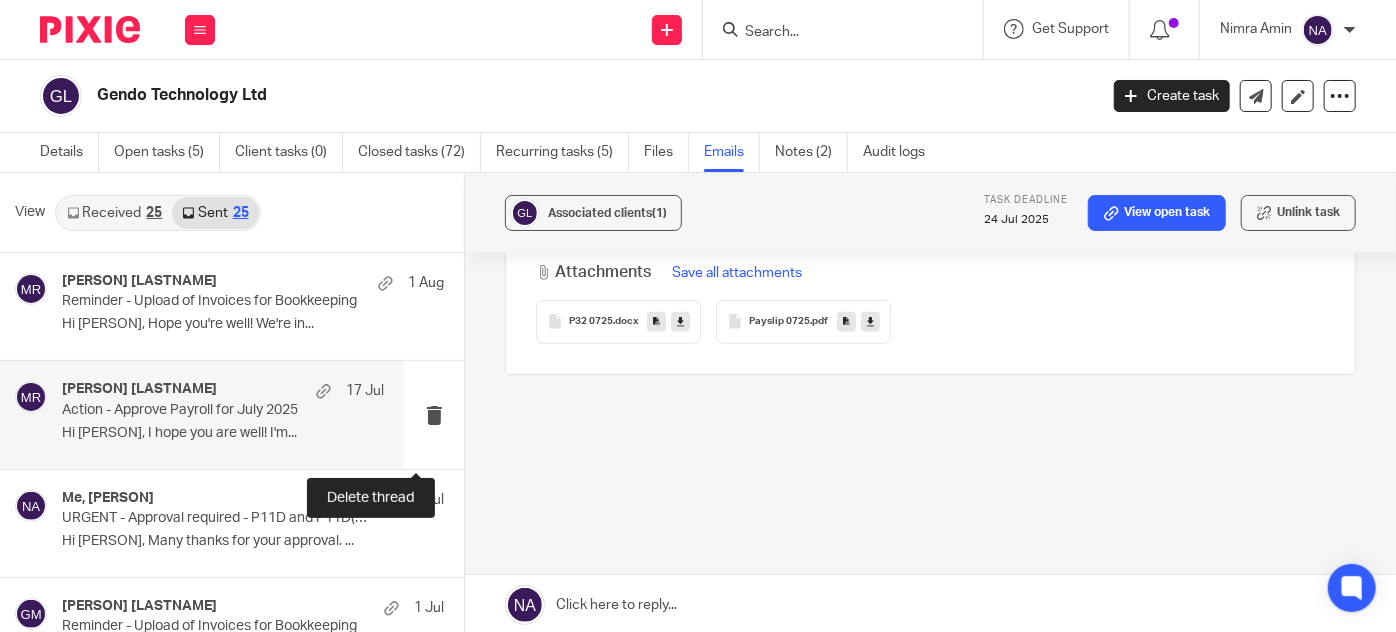 scroll, scrollTop: 0, scrollLeft: 0, axis: both 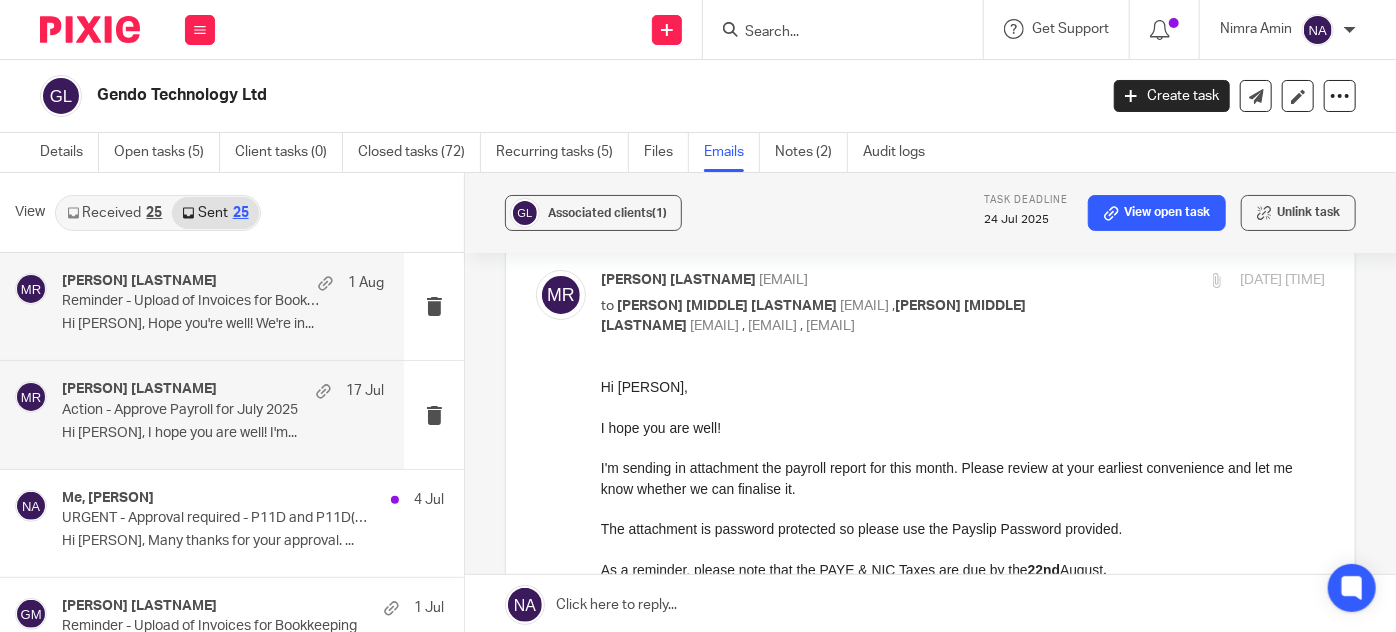 click on "Hi George,     Hope you're well!     We're in..." at bounding box center (223, 324) 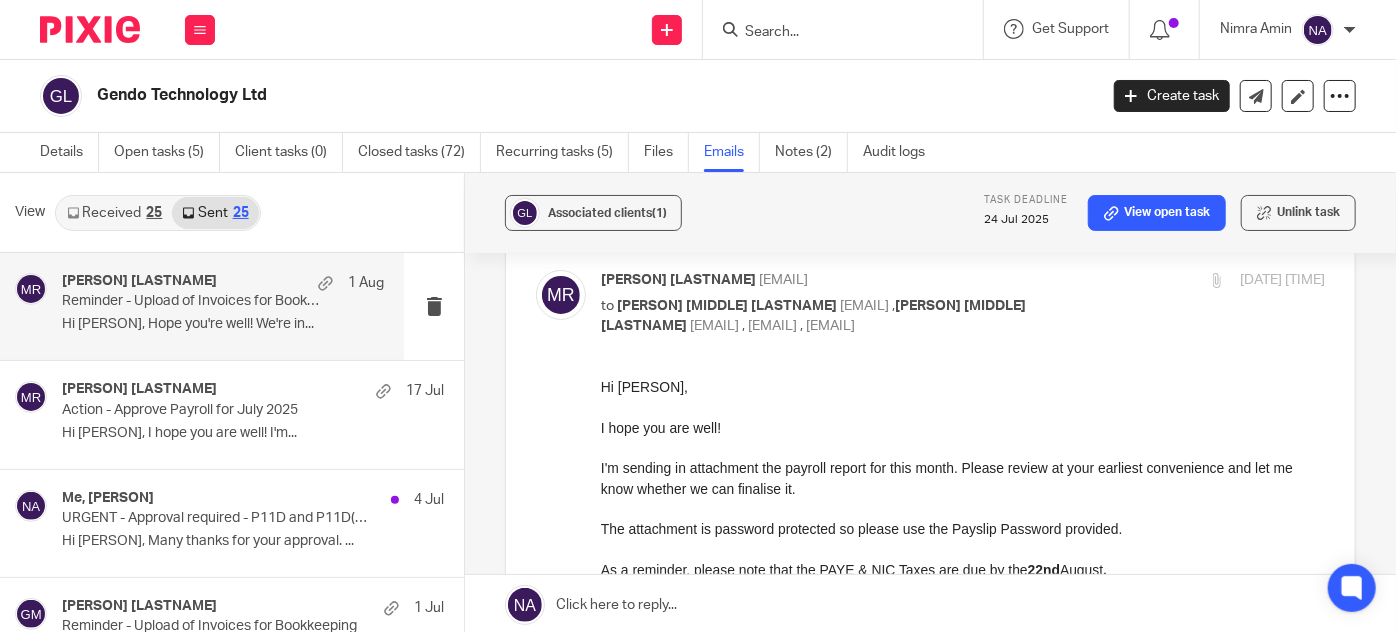 scroll, scrollTop: 0, scrollLeft: 0, axis: both 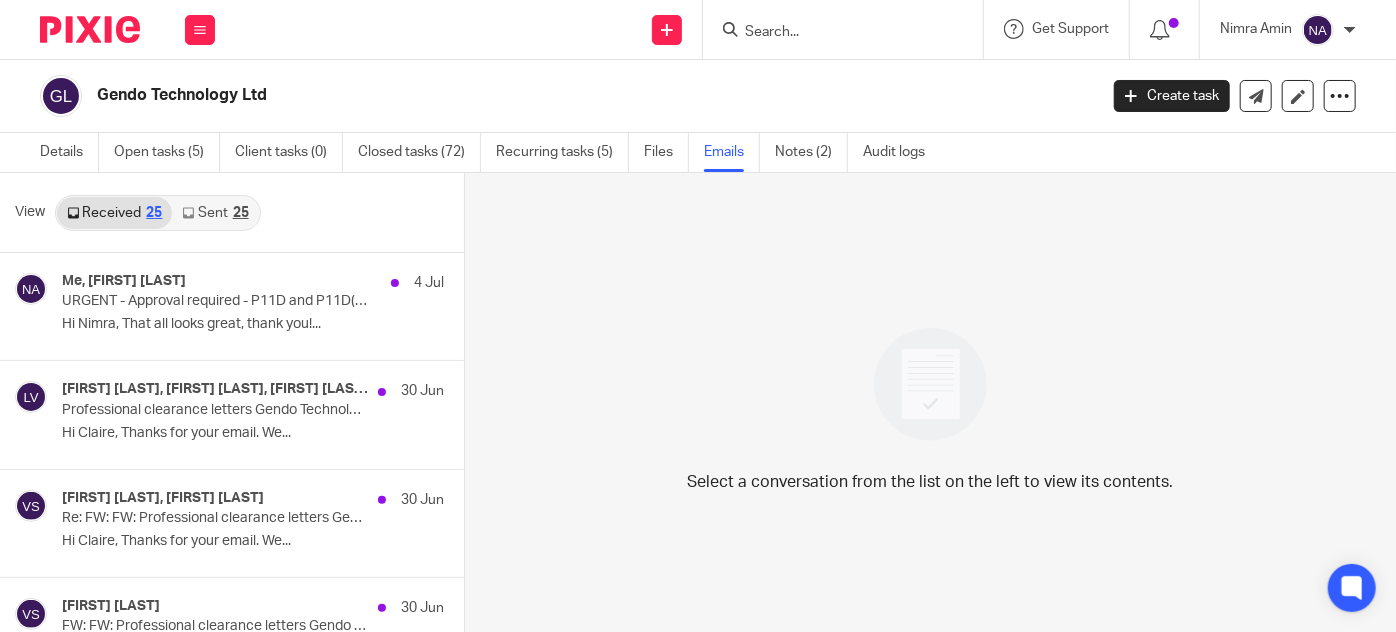 click at bounding box center [833, 33] 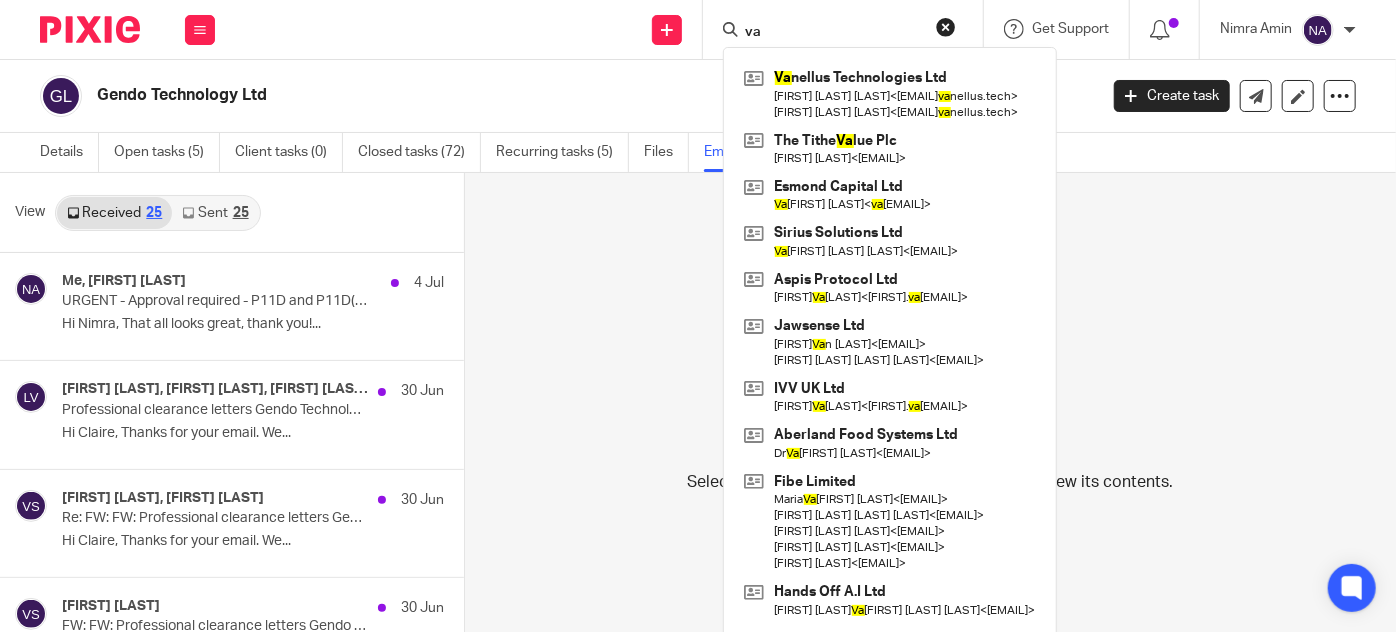 type on "v" 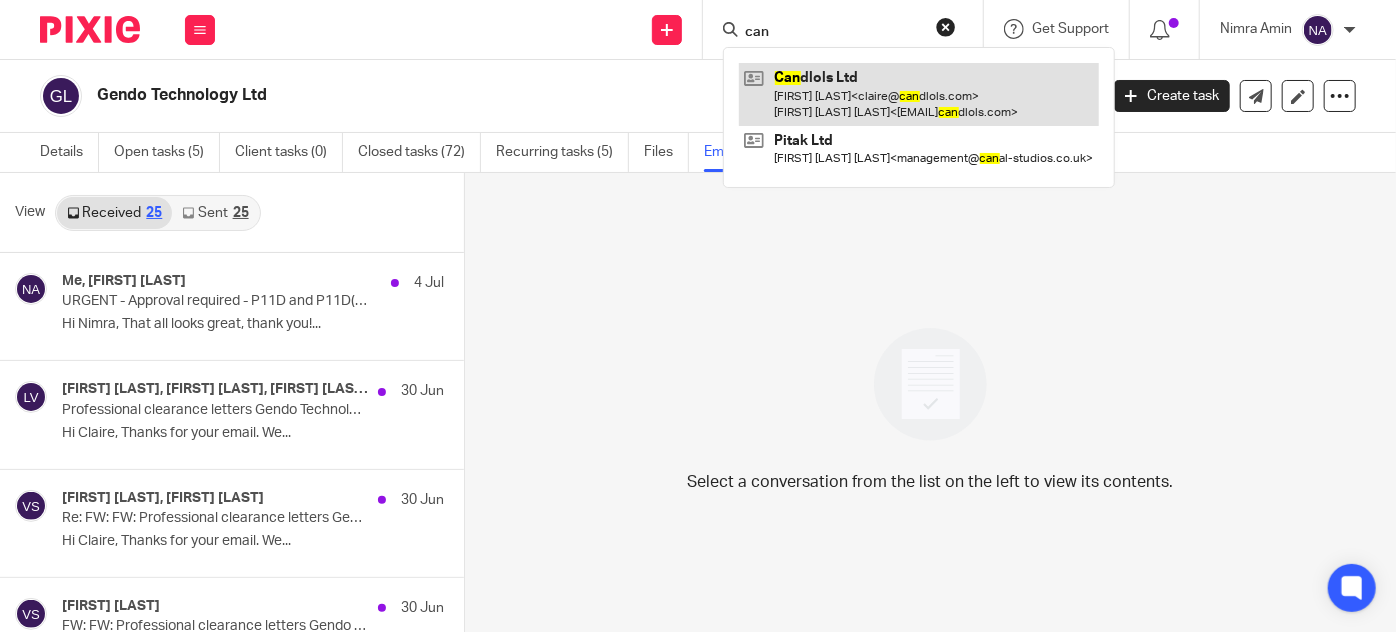 type on "can" 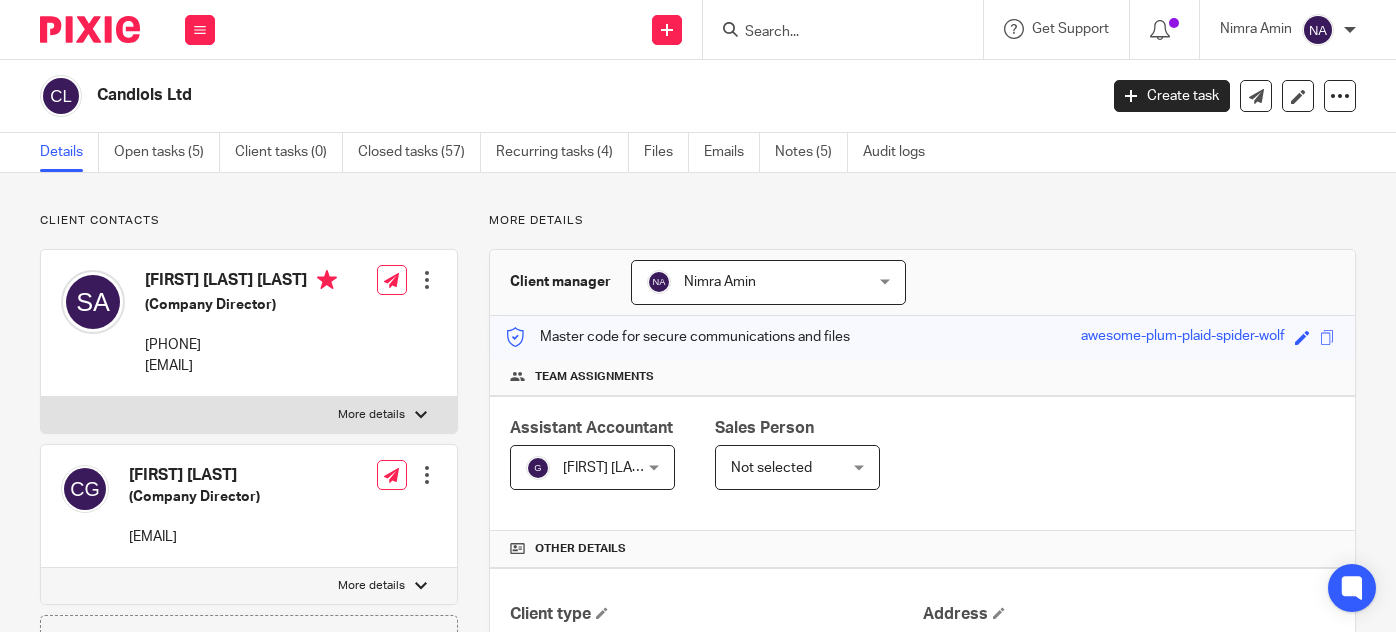 scroll, scrollTop: 0, scrollLeft: 0, axis: both 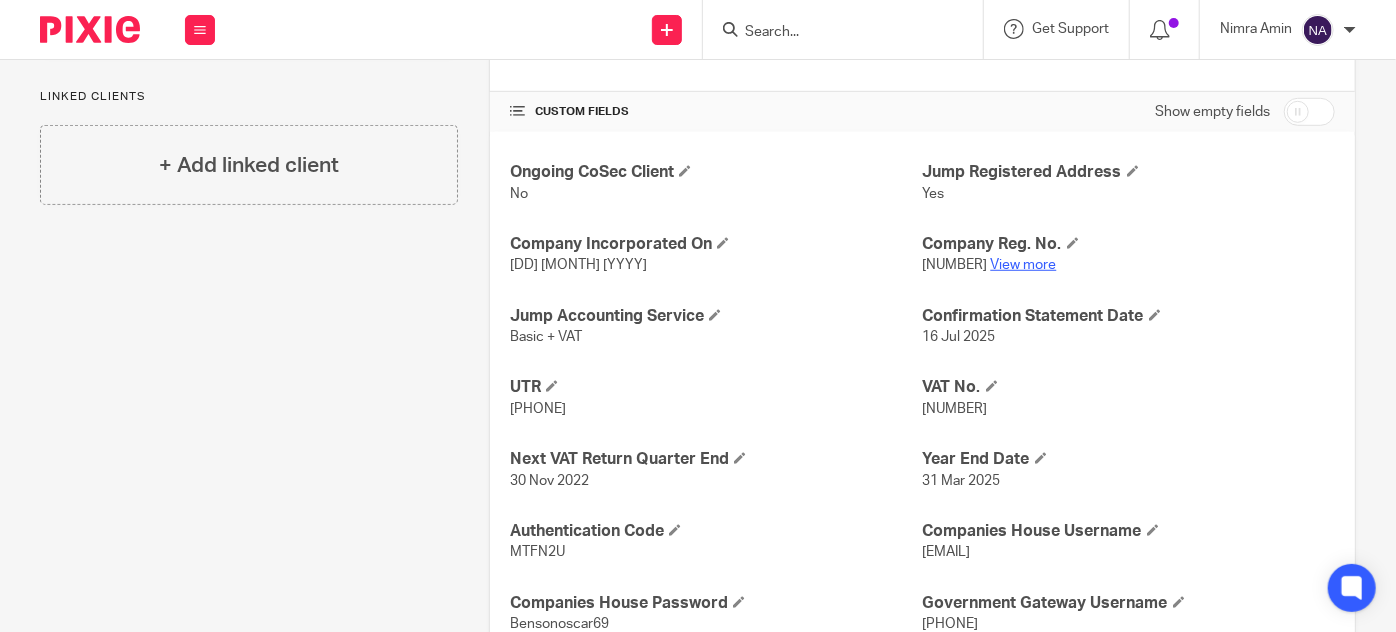 click on "View more" at bounding box center (1024, 265) 